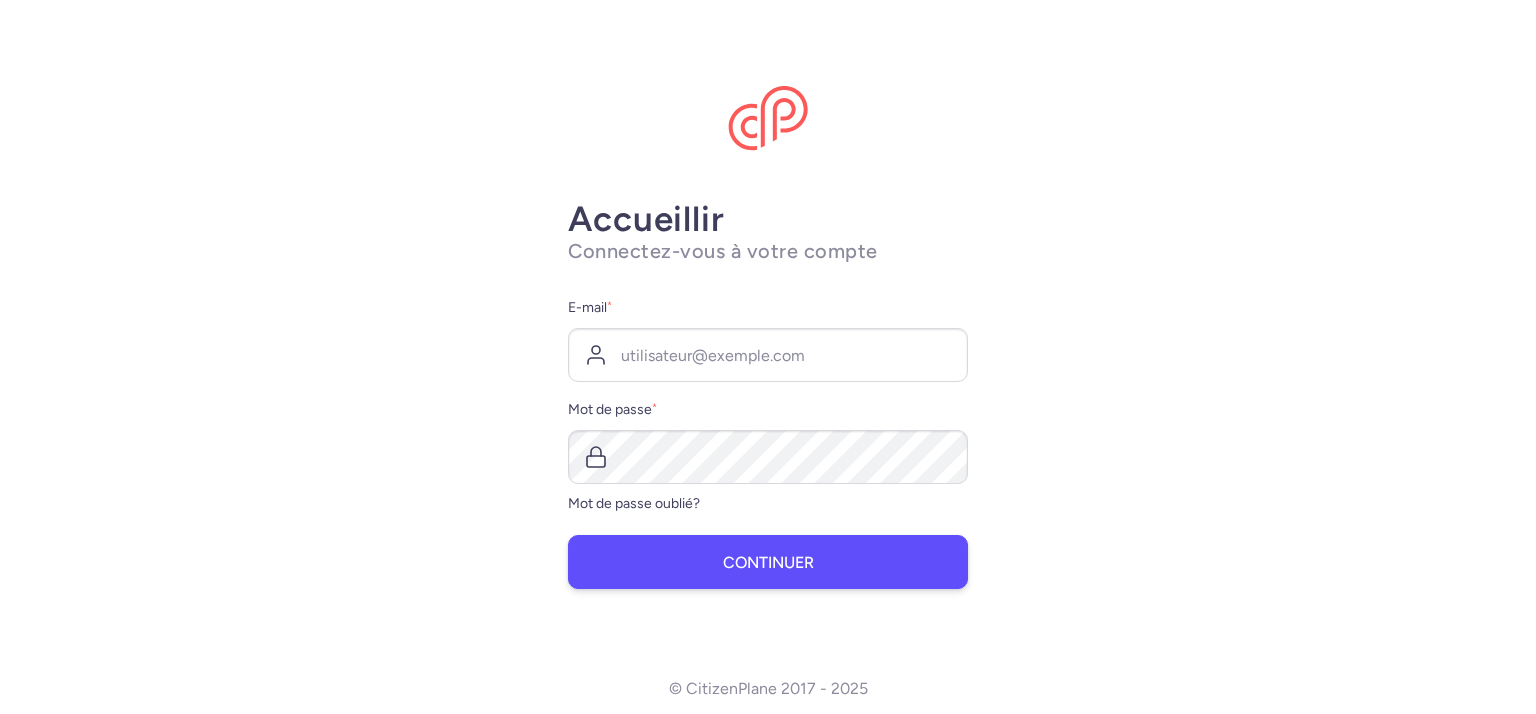 scroll, scrollTop: 0, scrollLeft: 0, axis: both 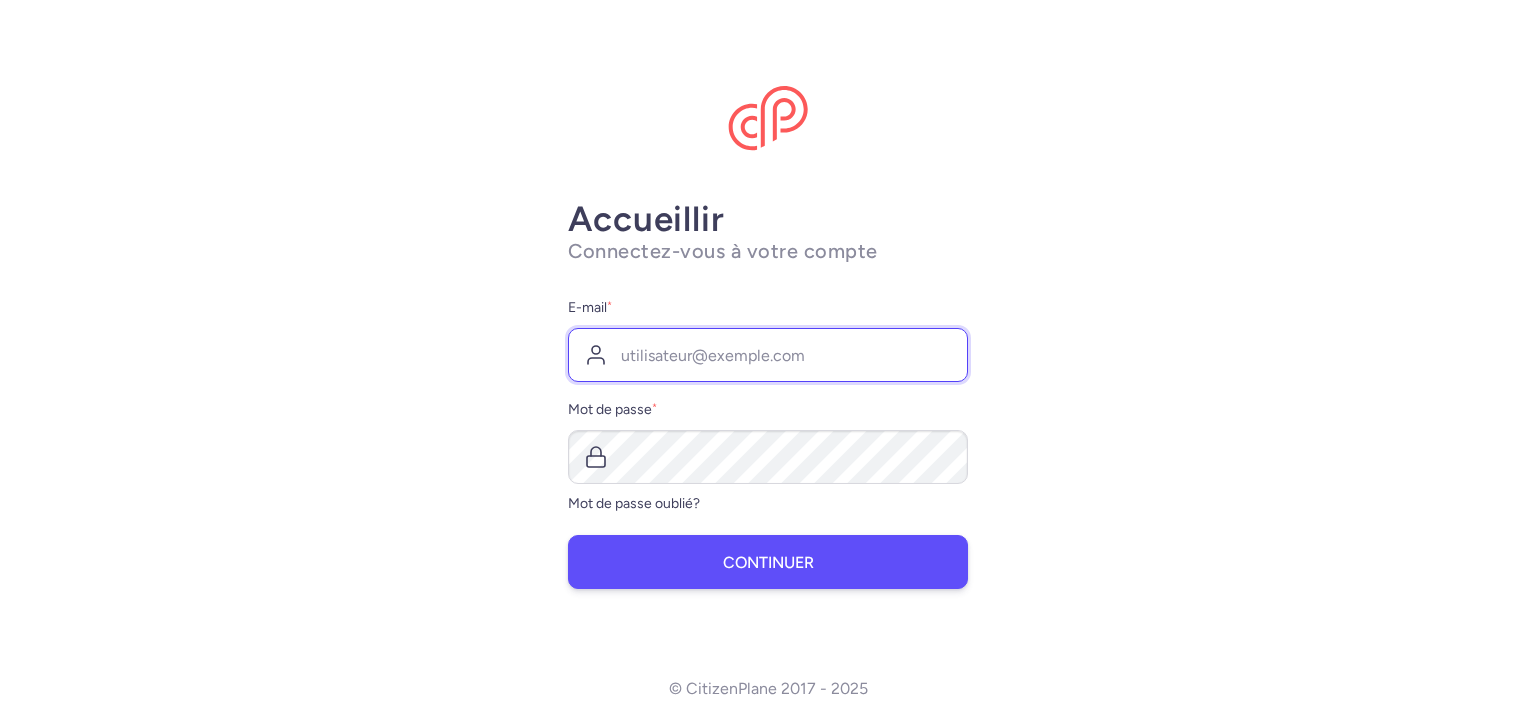 type on "[EMAIL]" 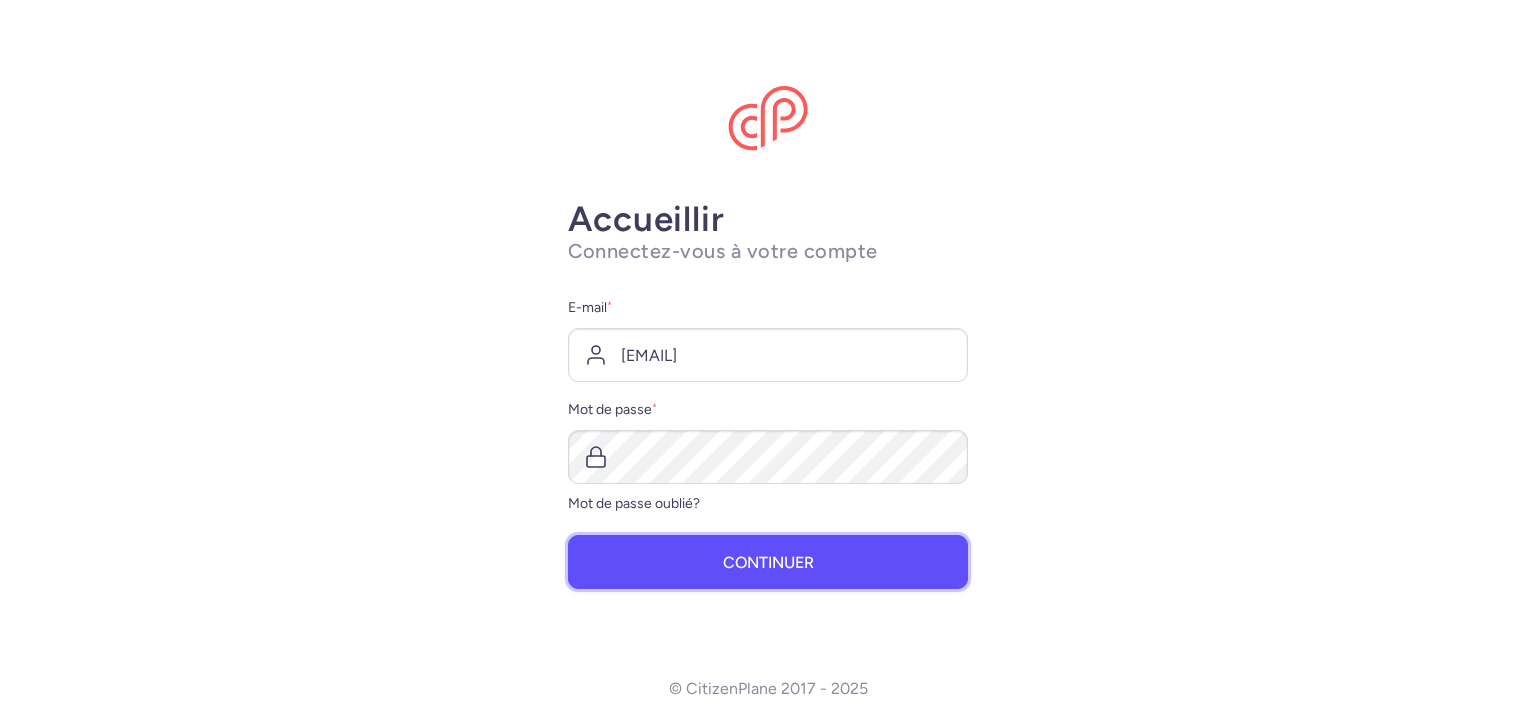 click on "Continuer" at bounding box center [768, 562] 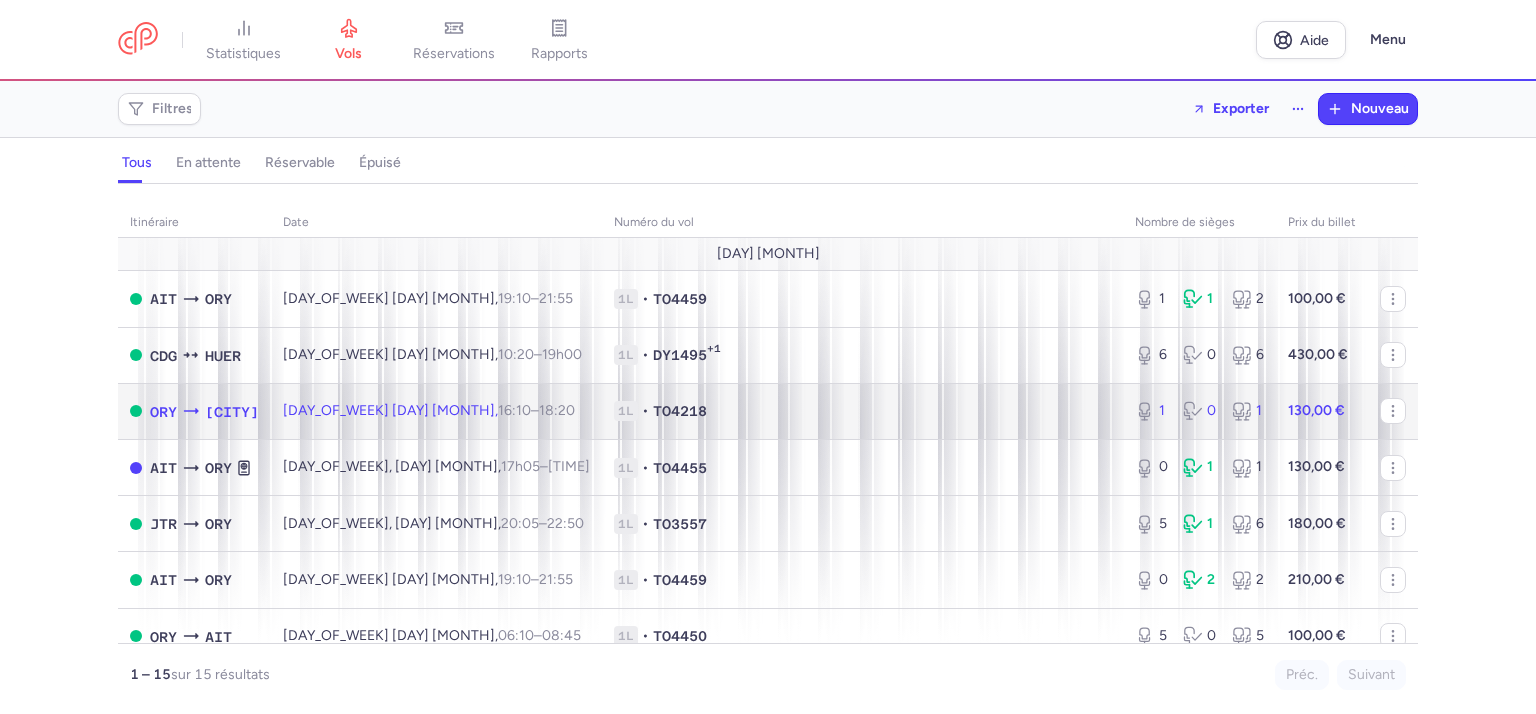 click on "130,00 €" at bounding box center [1316, 410] 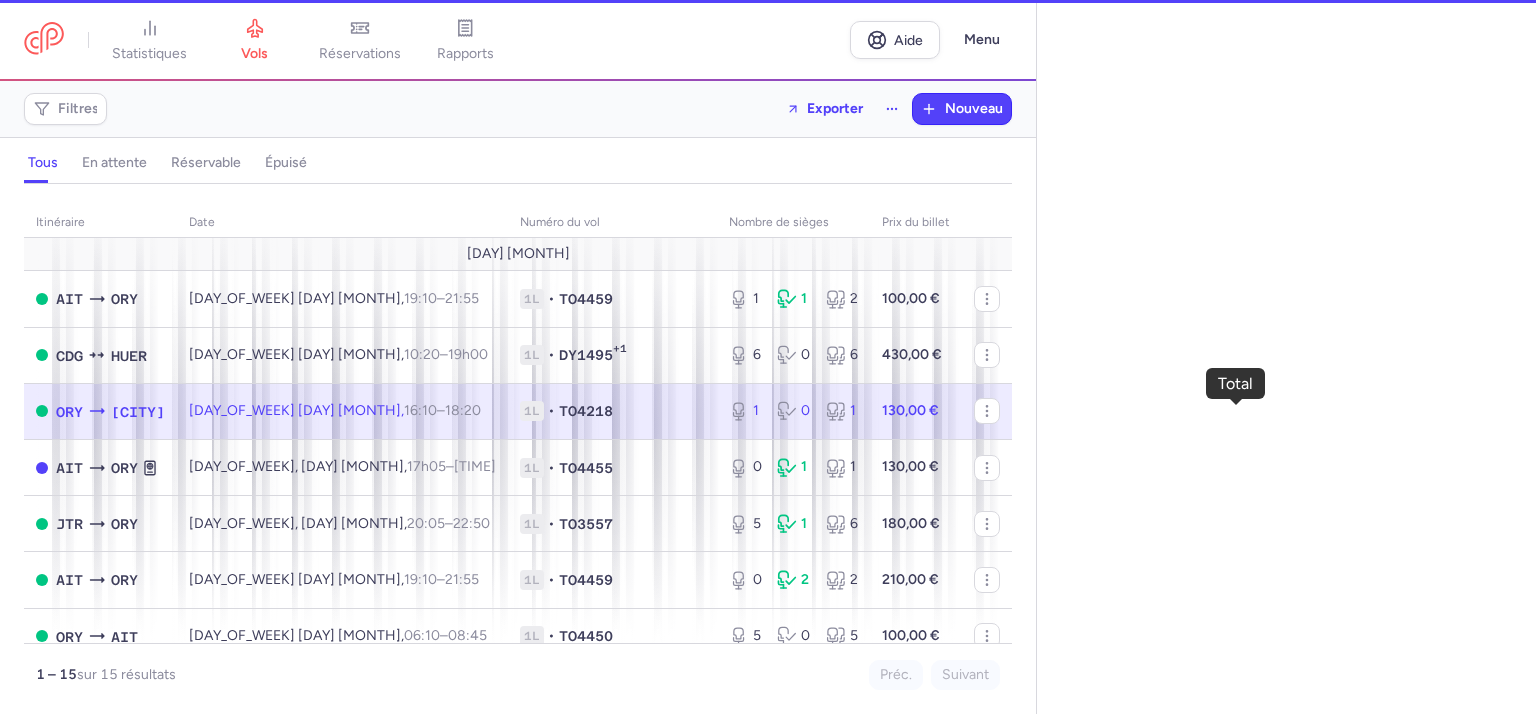 select on "days" 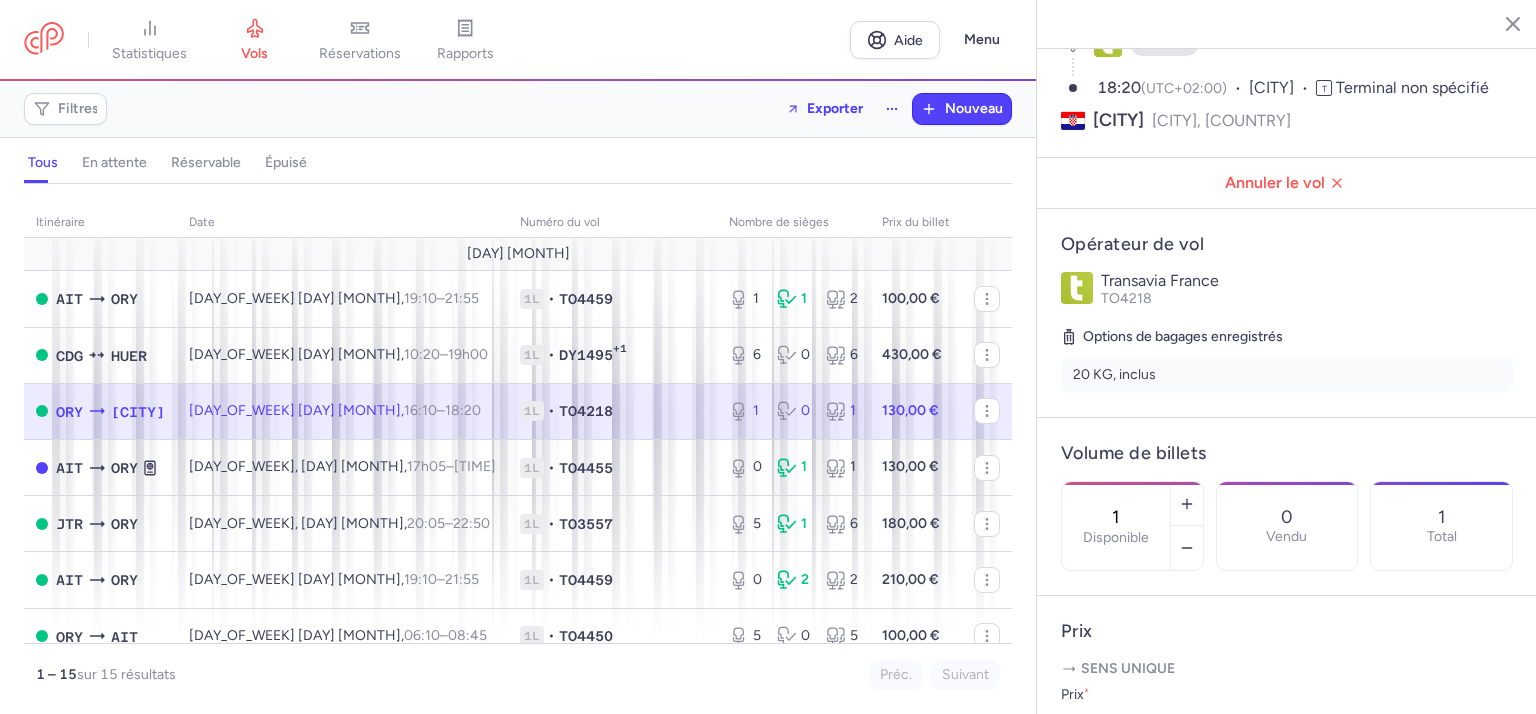 scroll, scrollTop: 400, scrollLeft: 0, axis: vertical 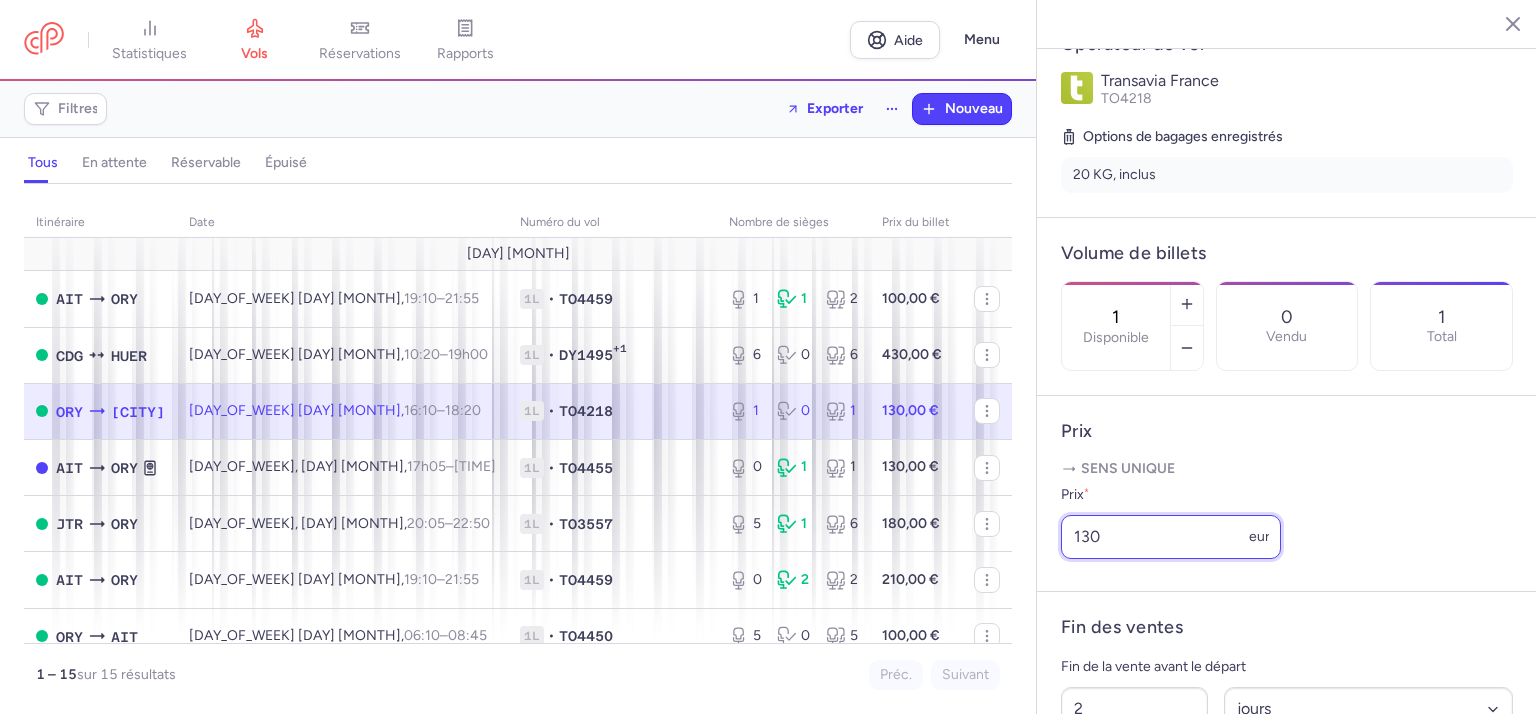 click on "130" at bounding box center (1171, 537) 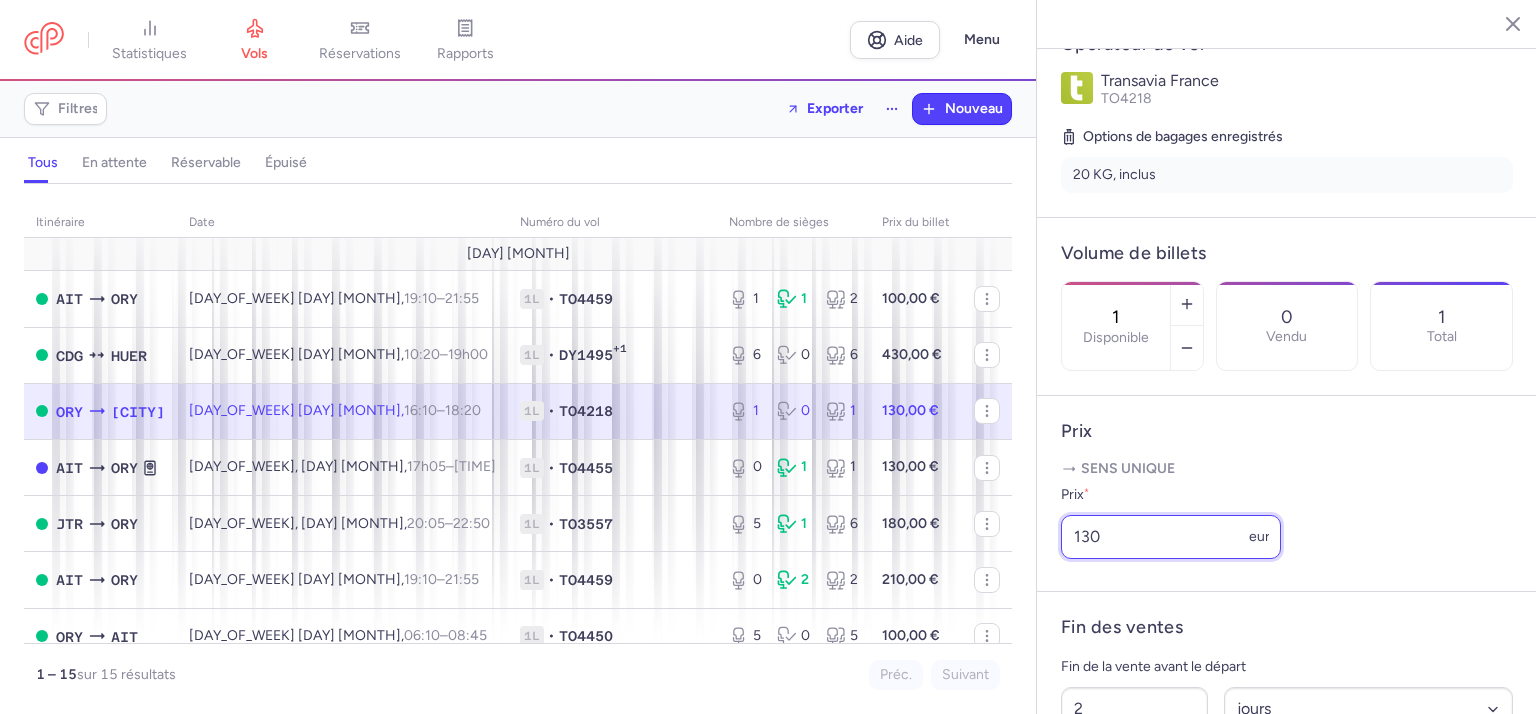 drag, startPoint x: 1115, startPoint y: 611, endPoint x: 1090, endPoint y: 617, distance: 25.70992 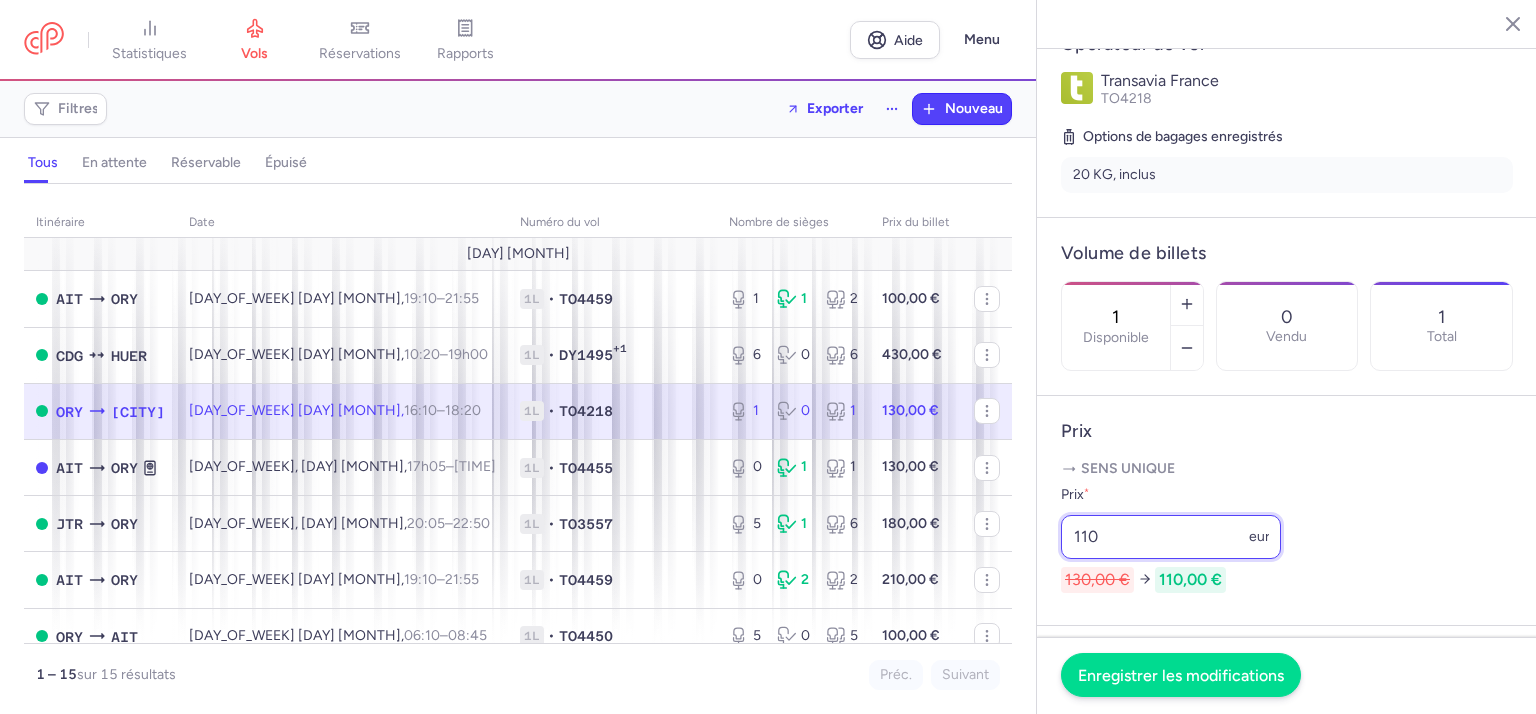 type on "110" 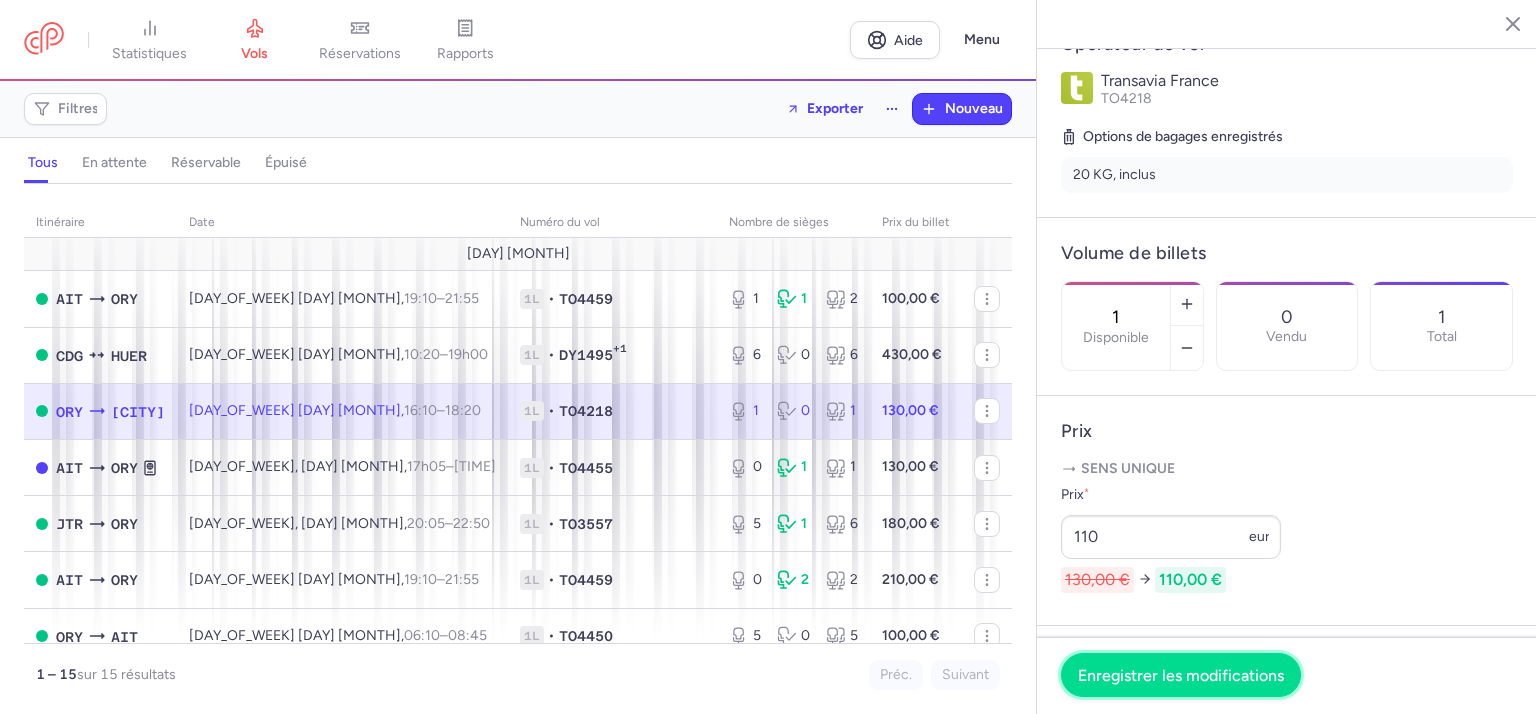 click on "Enregistrer les modifications" at bounding box center [1181, 674] 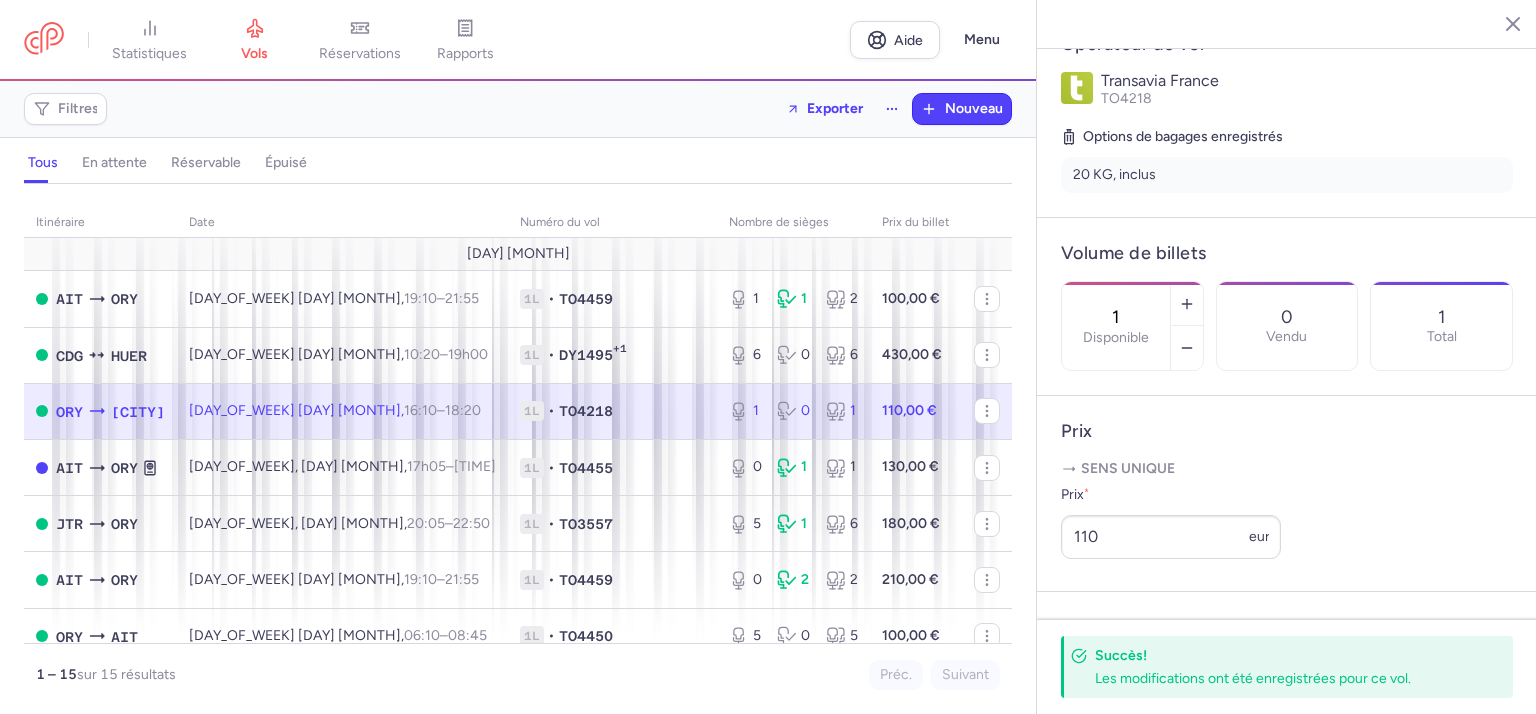 click 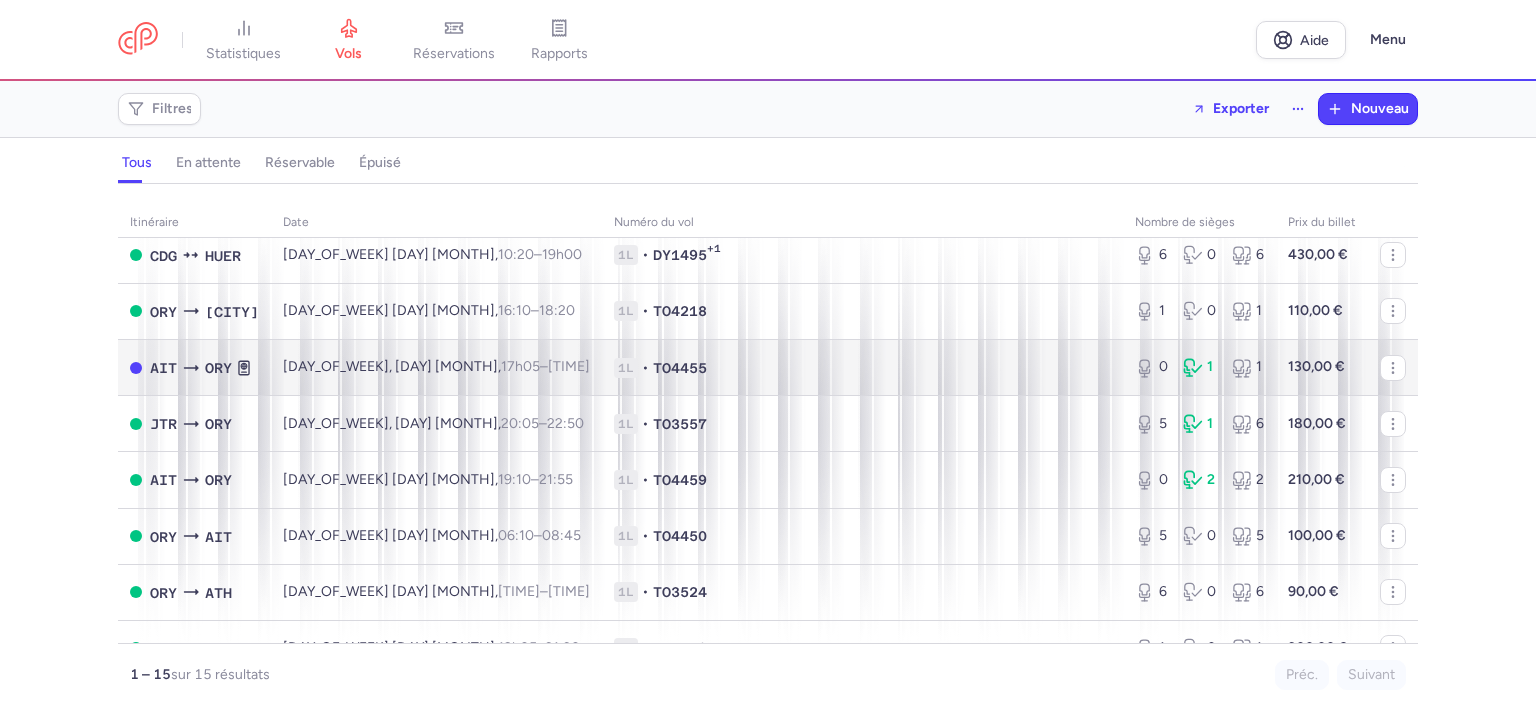 scroll, scrollTop: 300, scrollLeft: 0, axis: vertical 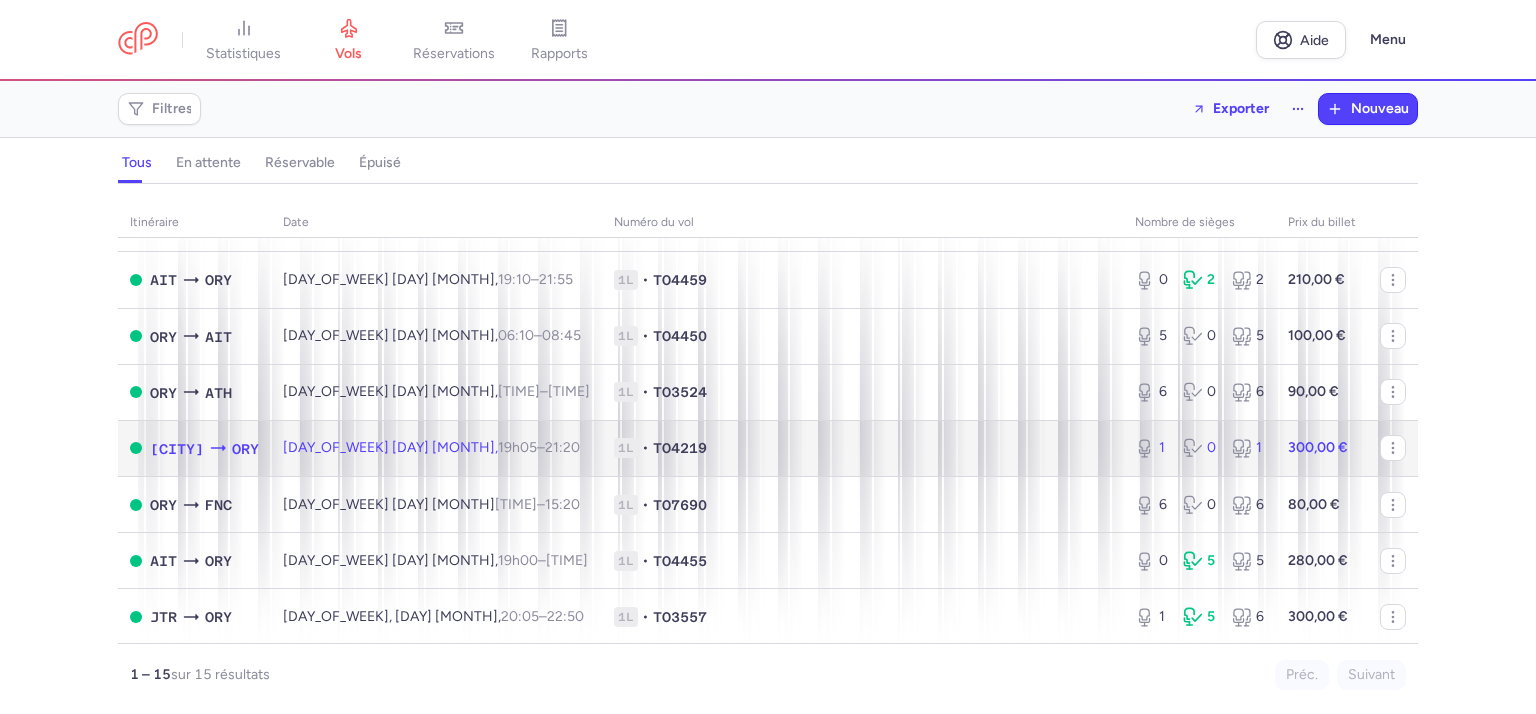 click on "300,00 €" at bounding box center (1318, 447) 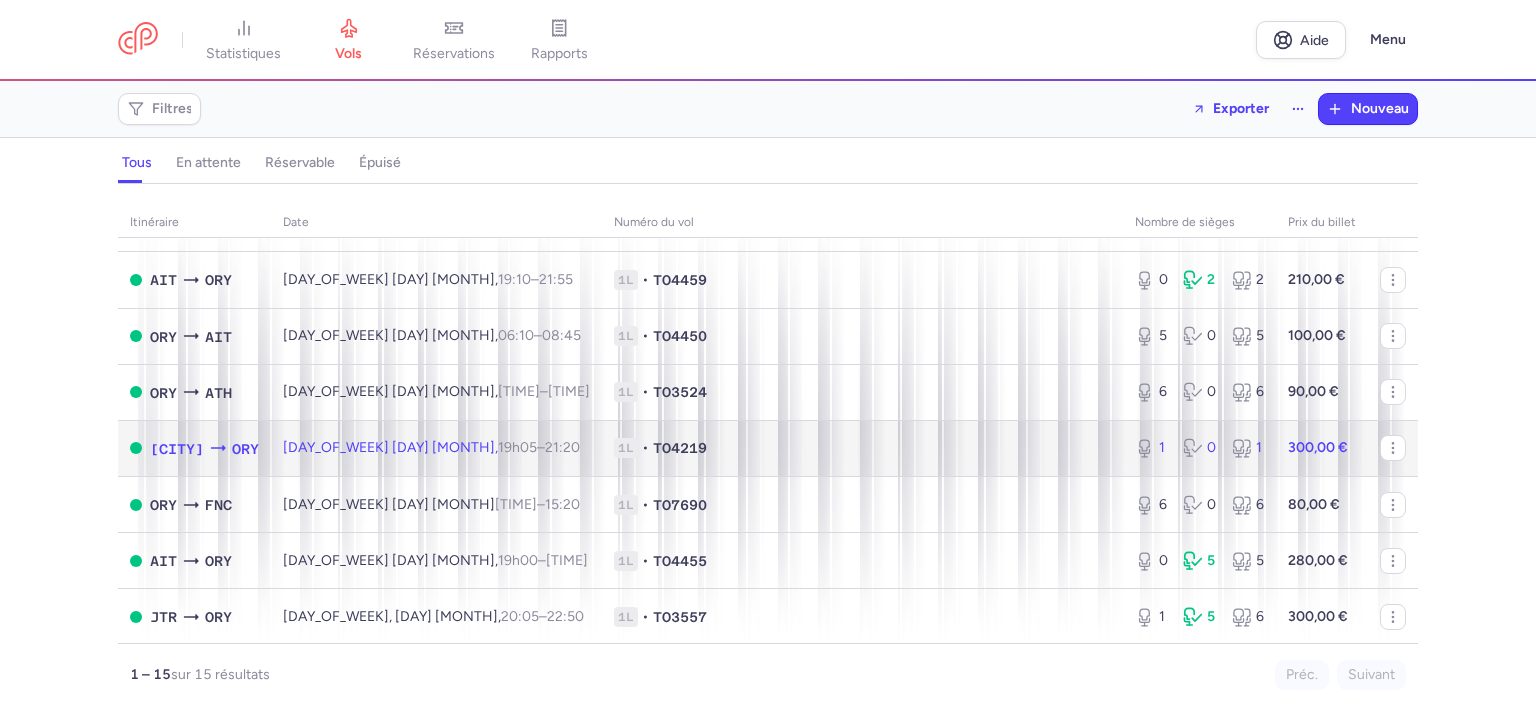 click on "1" at bounding box center (1248, 448) 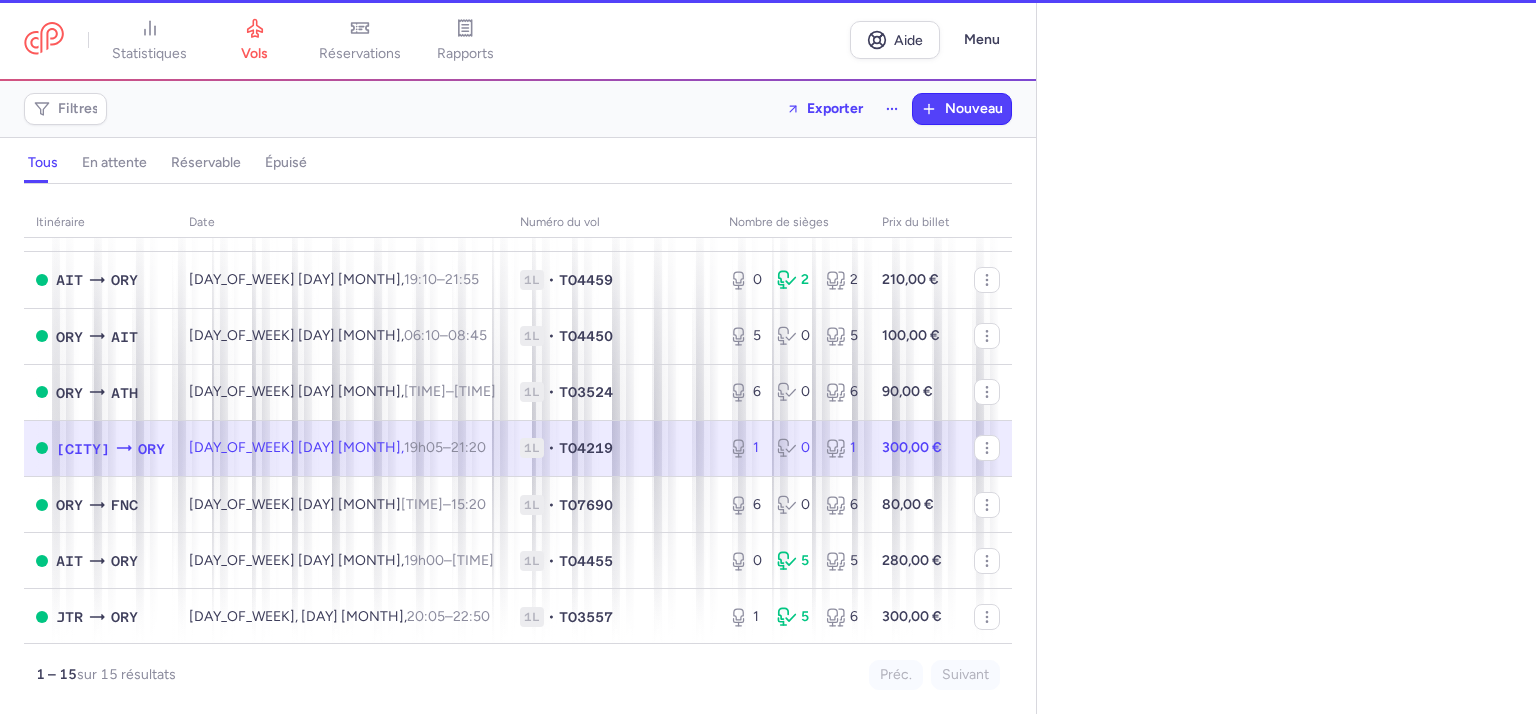 select on "days" 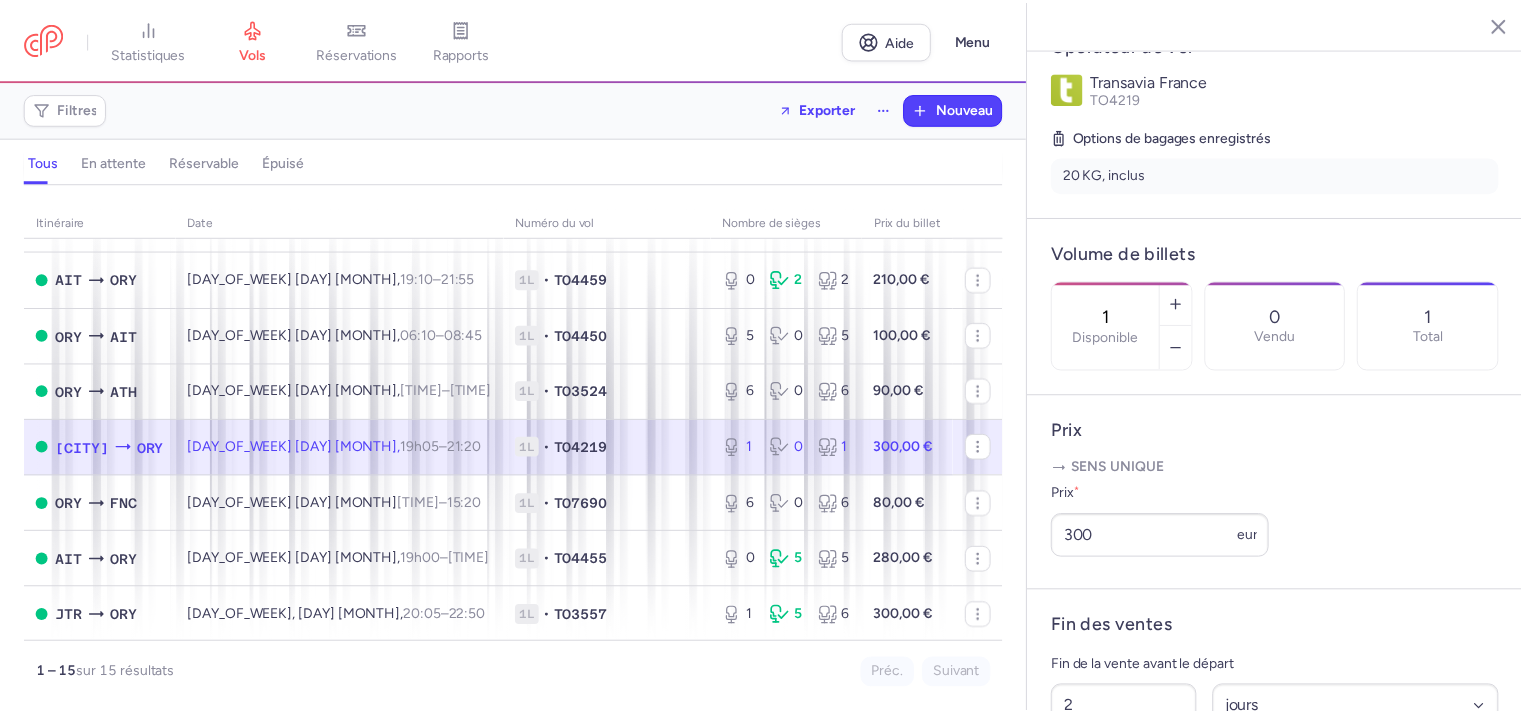 scroll, scrollTop: 500, scrollLeft: 0, axis: vertical 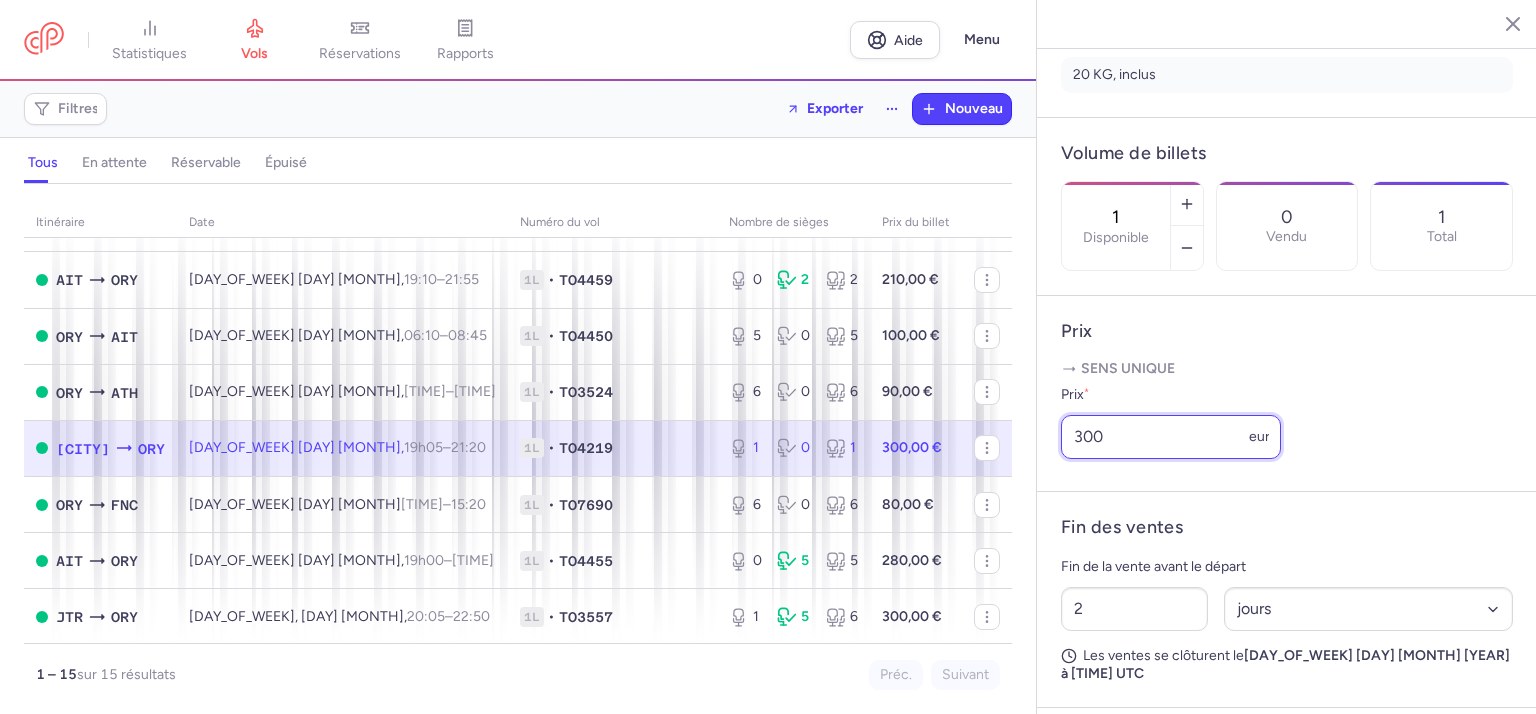 click on "300" at bounding box center (1171, 437) 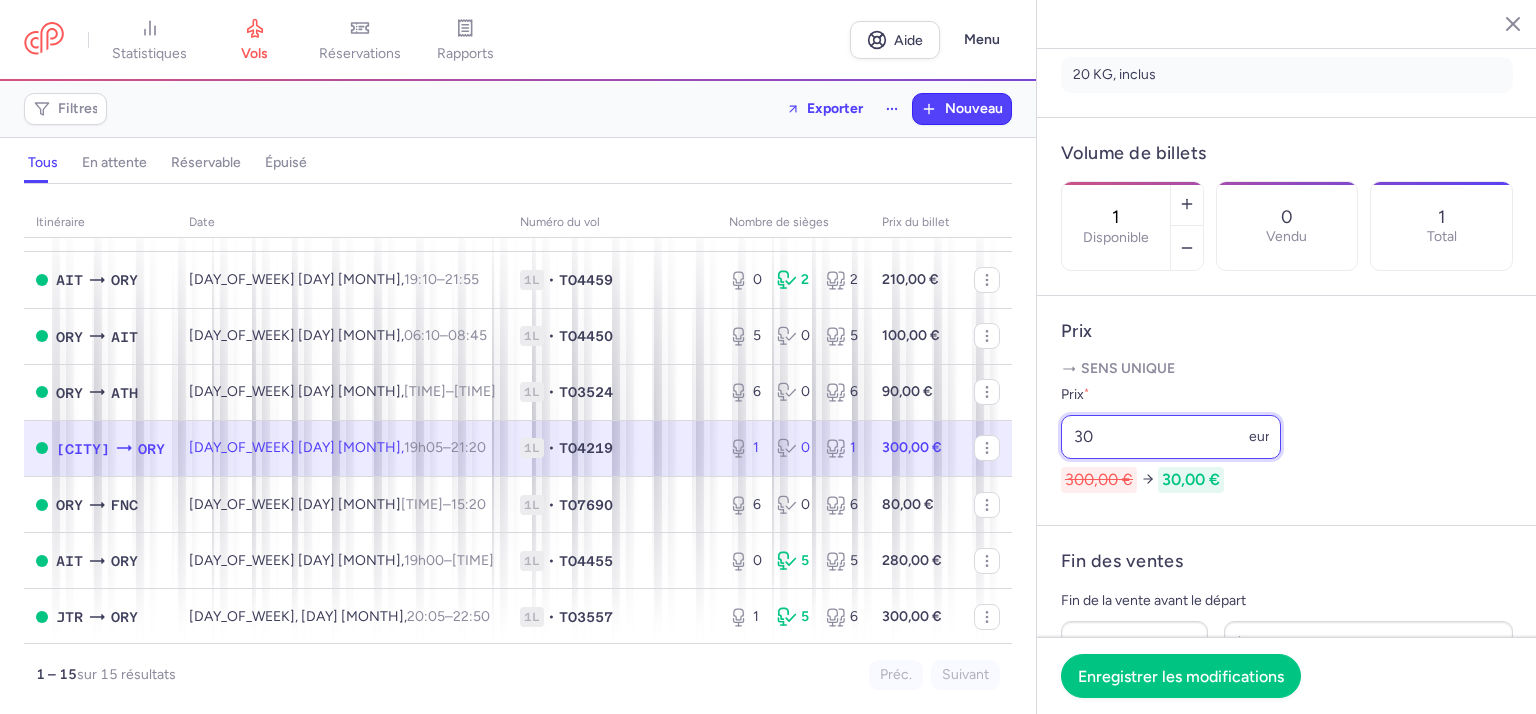 type on "3" 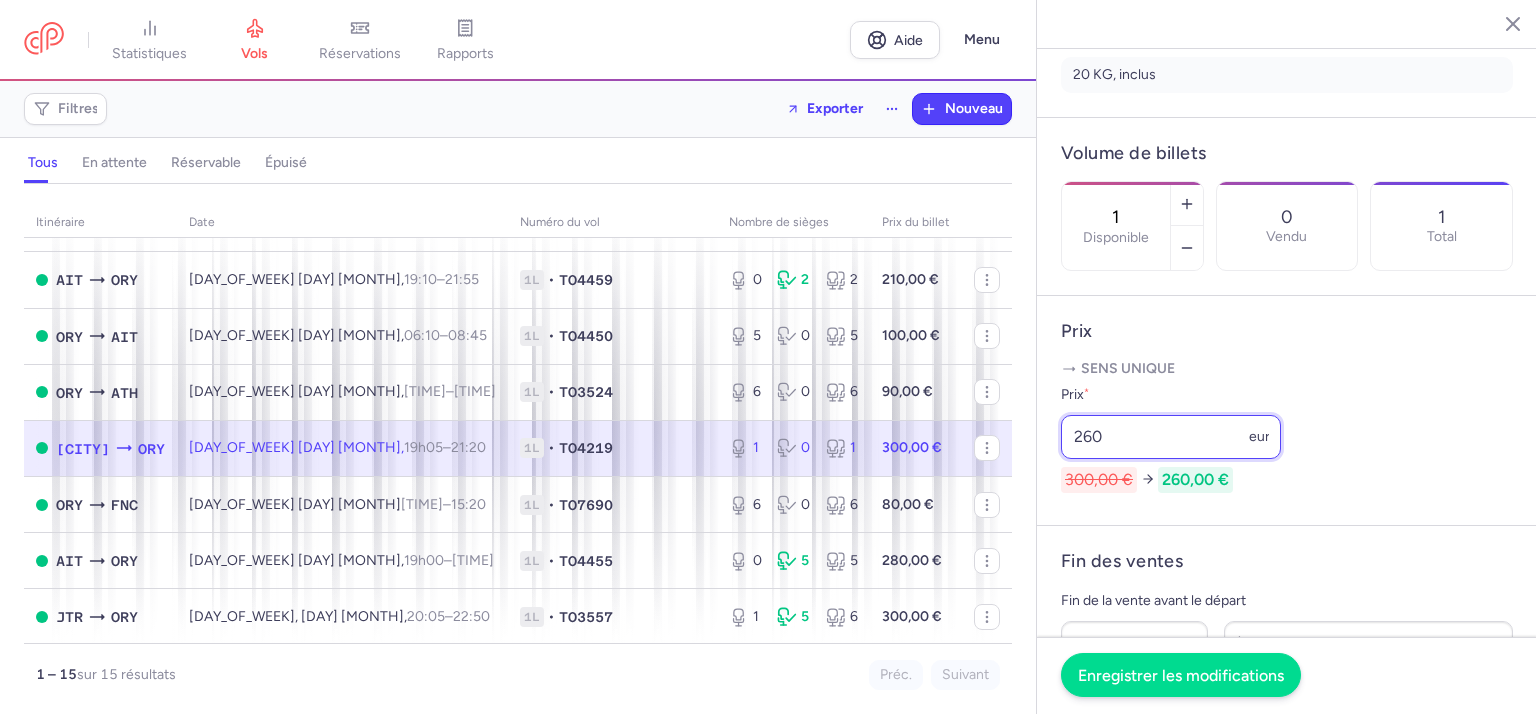 type on "260" 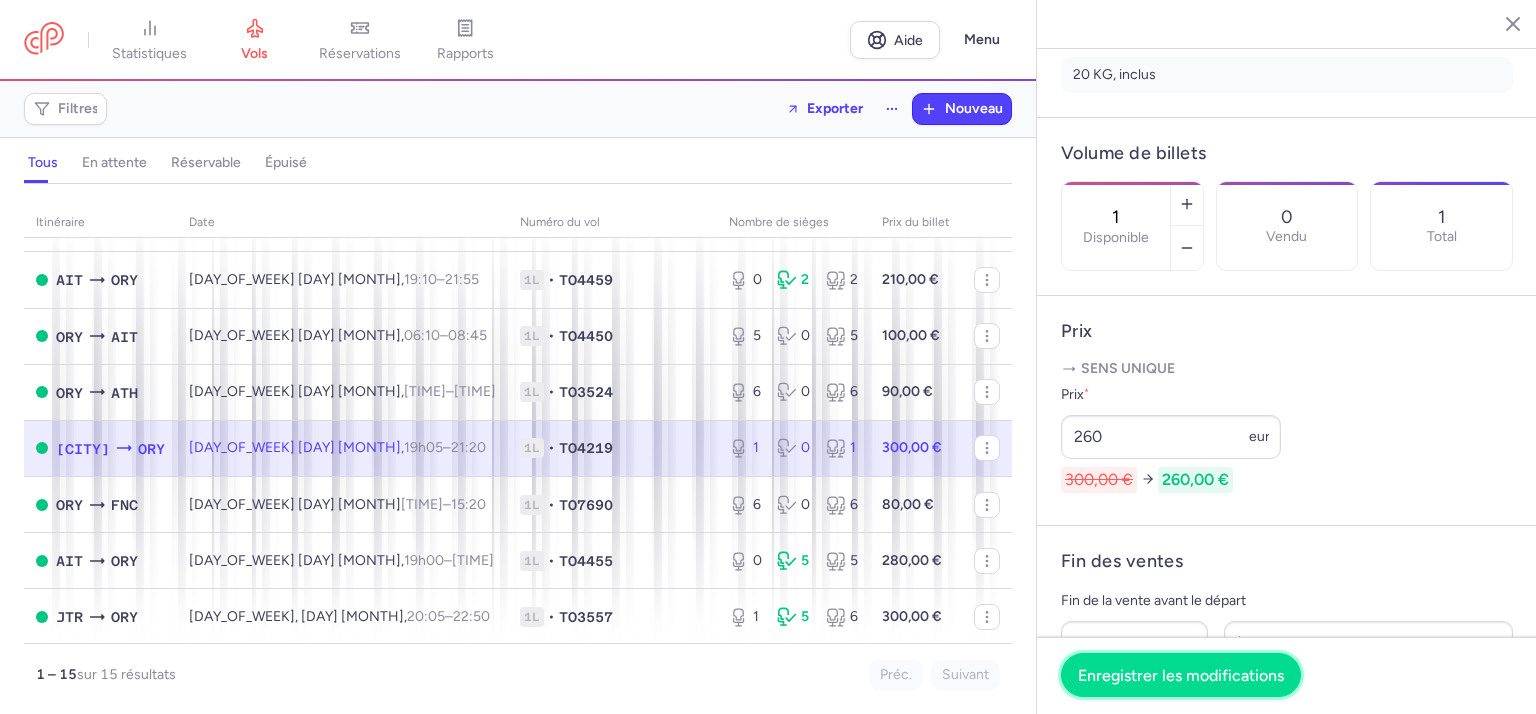 click on "Enregistrer les modifications" at bounding box center (1181, 674) 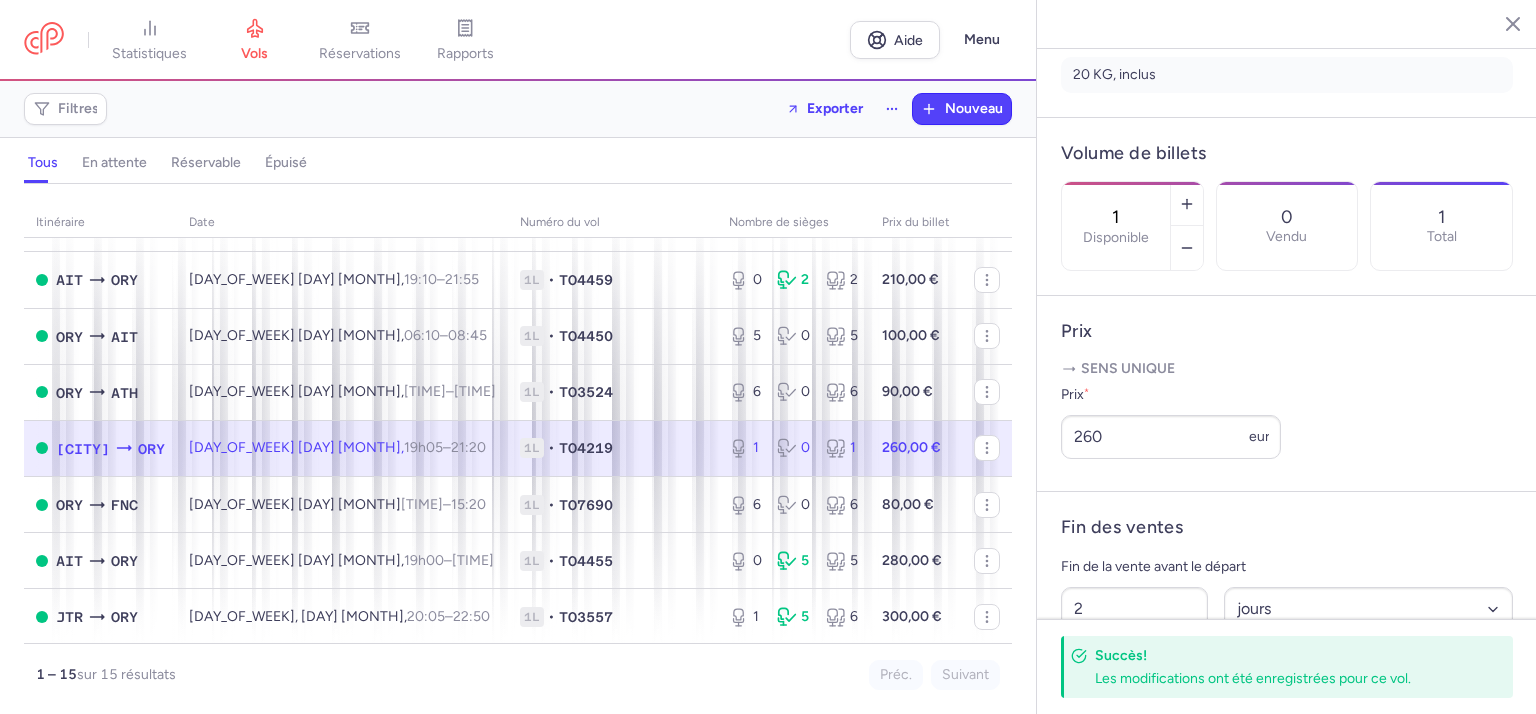 click 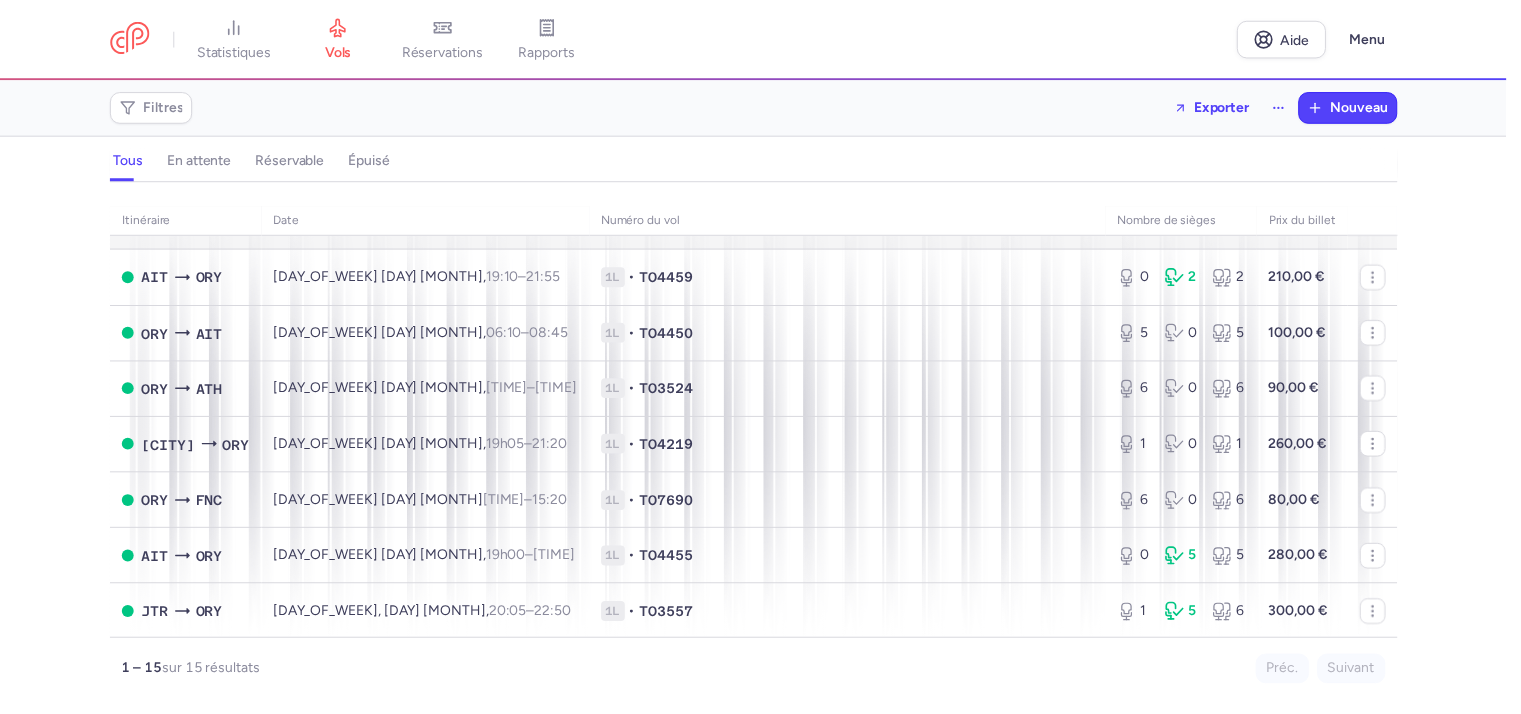 scroll, scrollTop: 0, scrollLeft: 0, axis: both 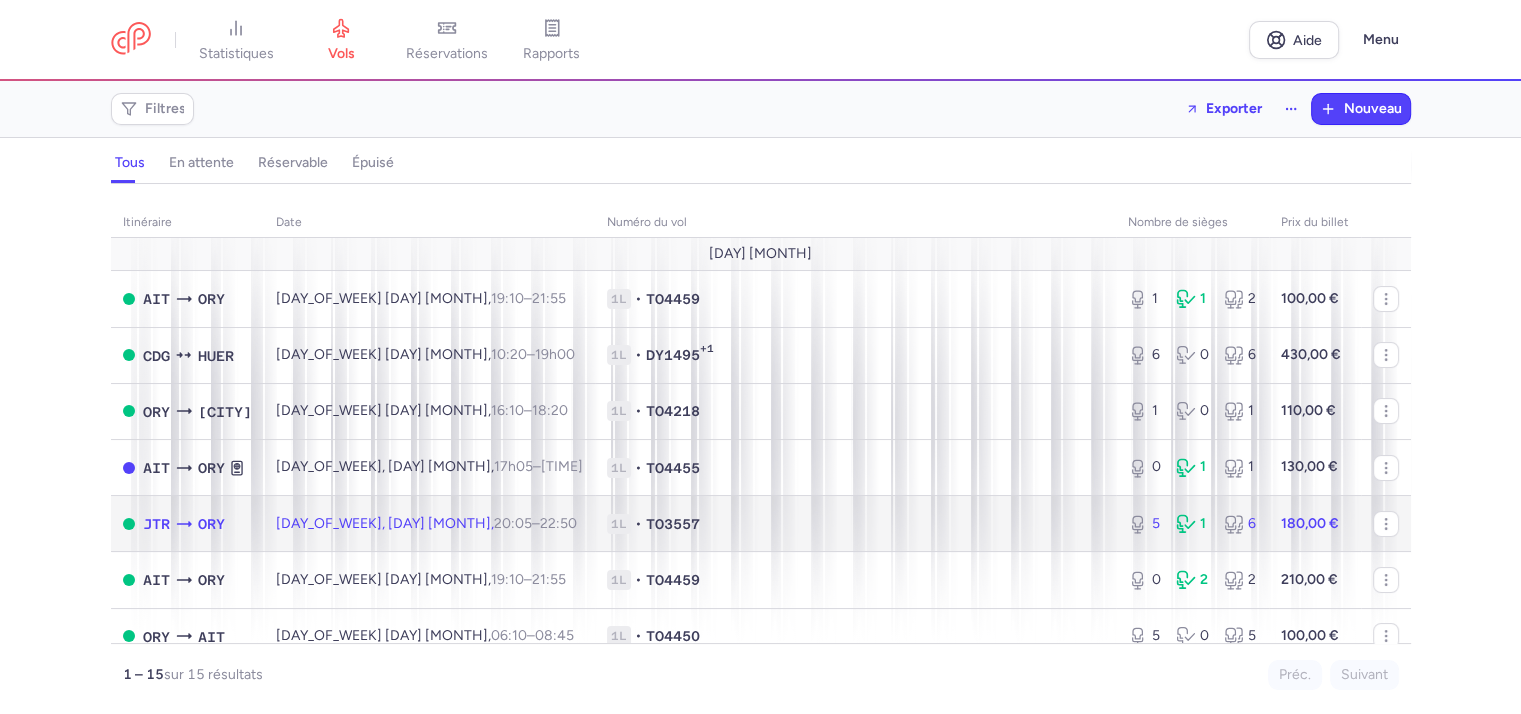 click on "180,00 €" at bounding box center [1310, 523] 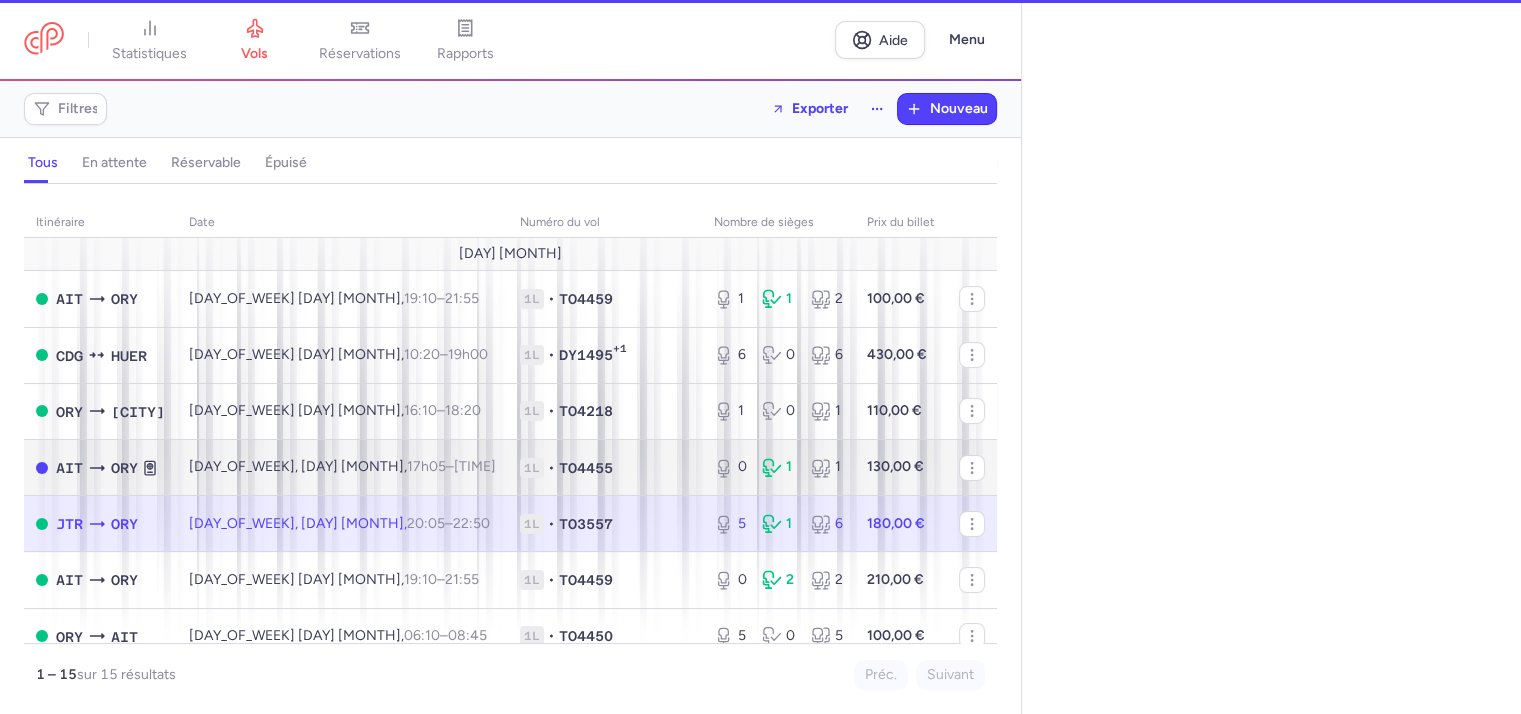 select on "days" 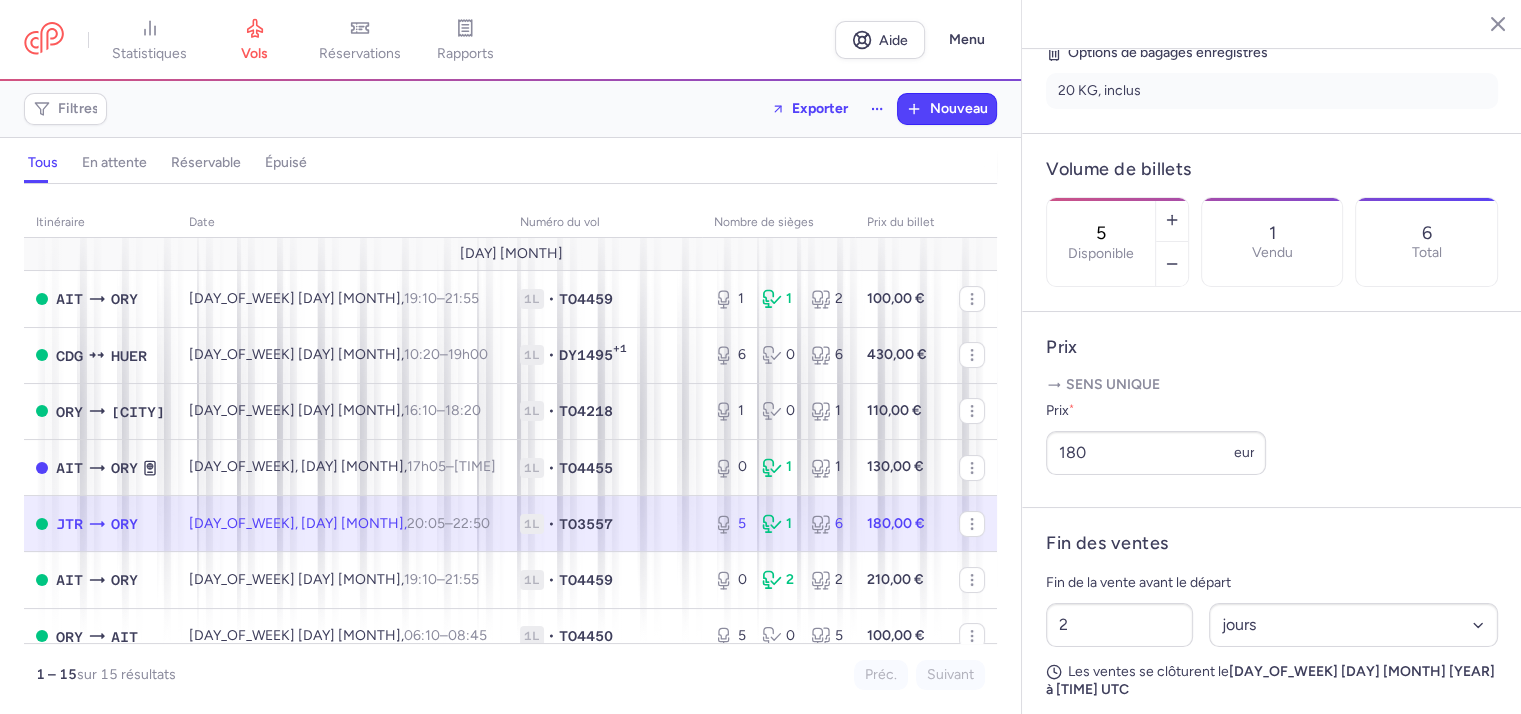 scroll, scrollTop: 600, scrollLeft: 0, axis: vertical 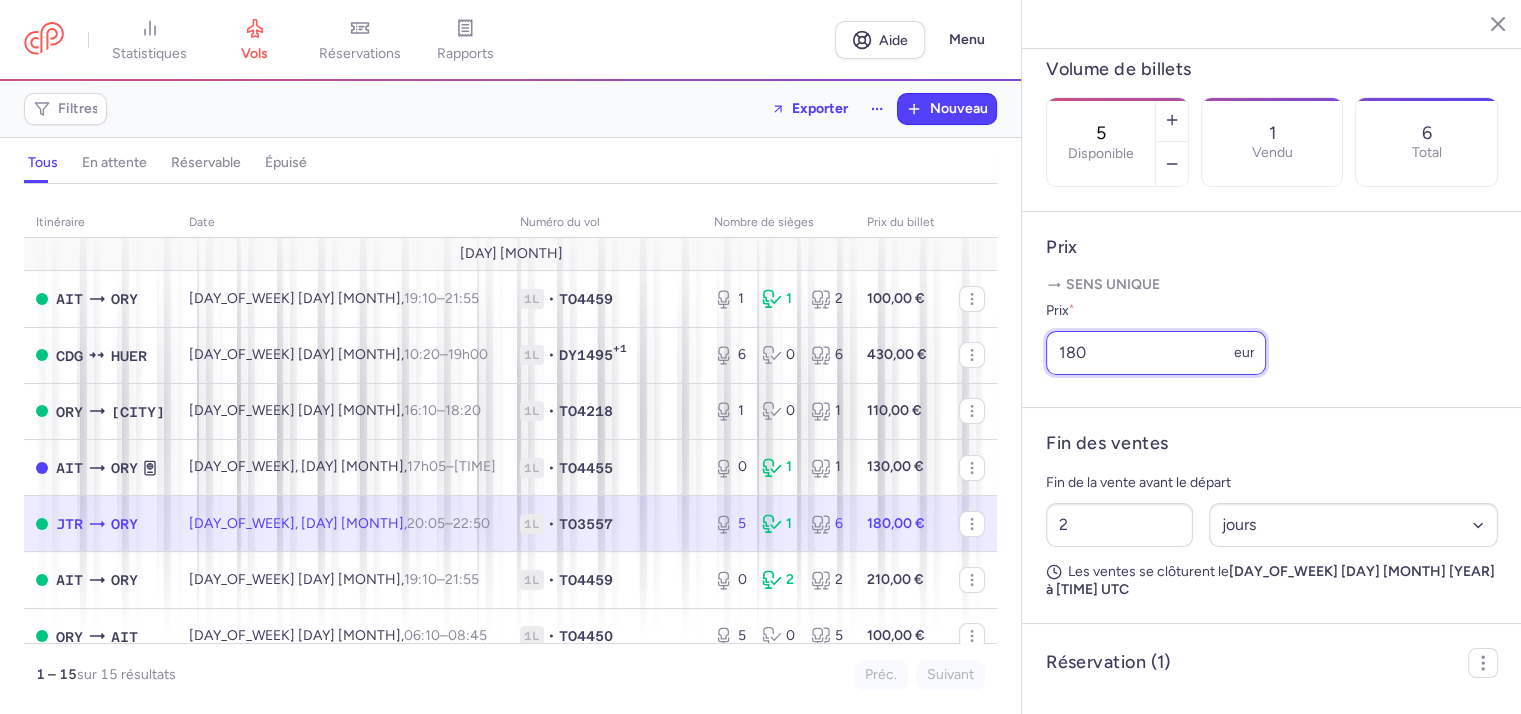 click on "180" at bounding box center [1156, 353] 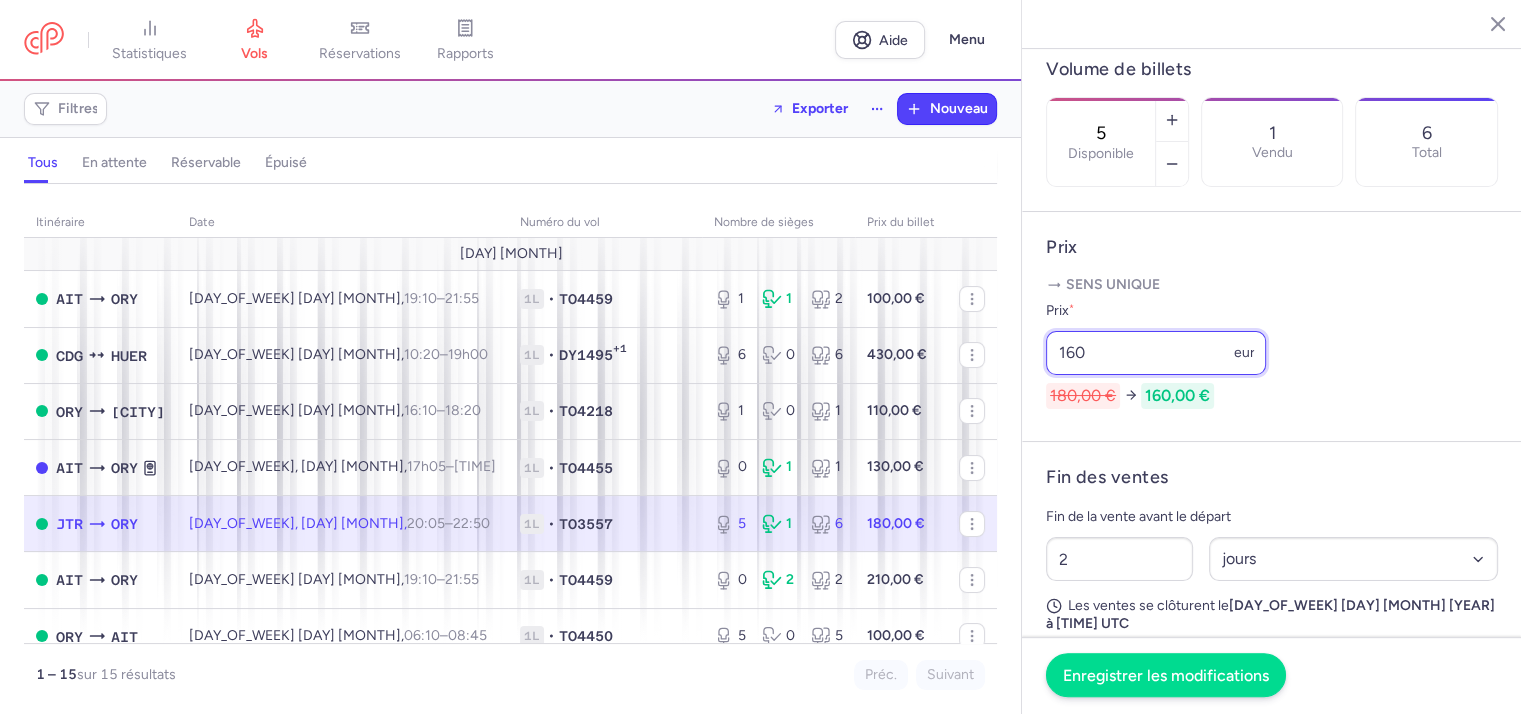 type on "160" 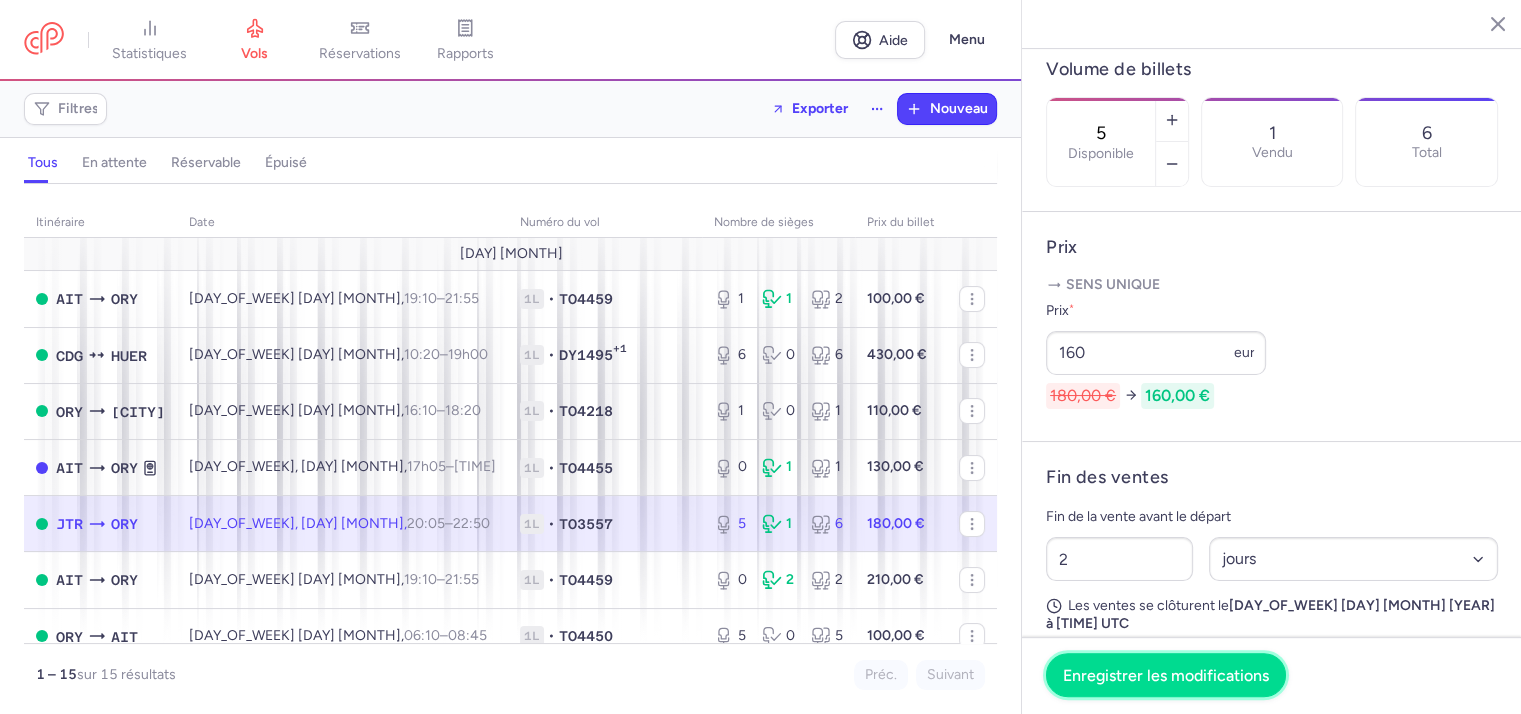 click on "Enregistrer les modifications" at bounding box center [1166, 674] 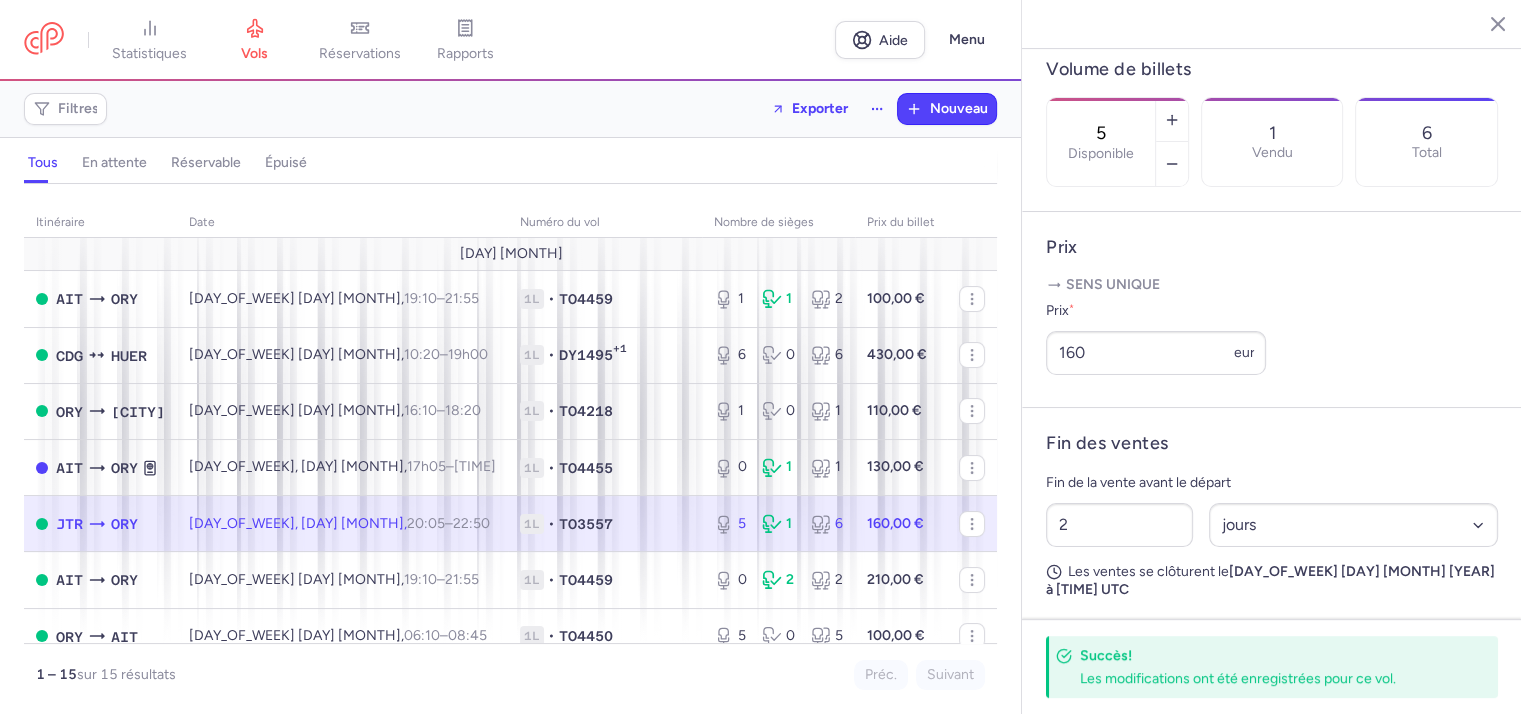 click 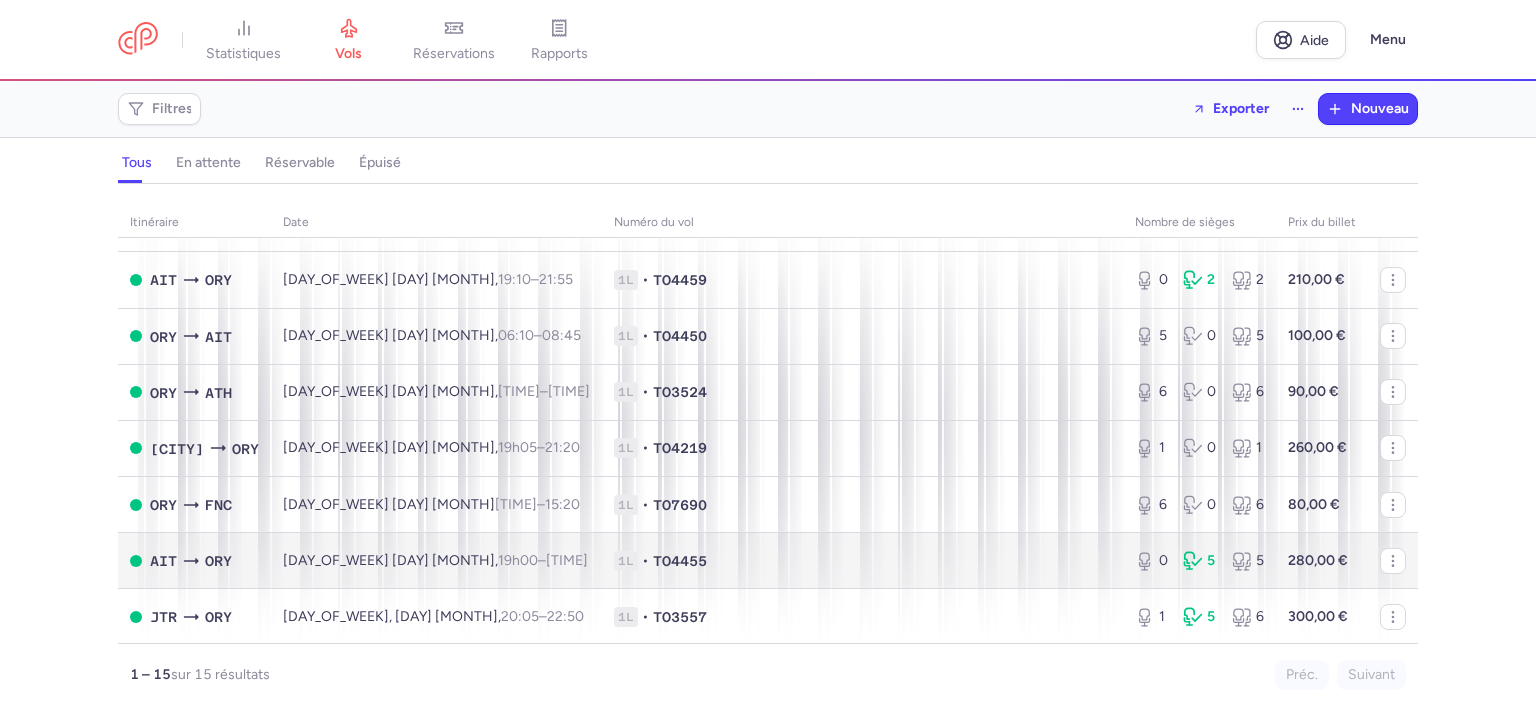 scroll, scrollTop: 500, scrollLeft: 0, axis: vertical 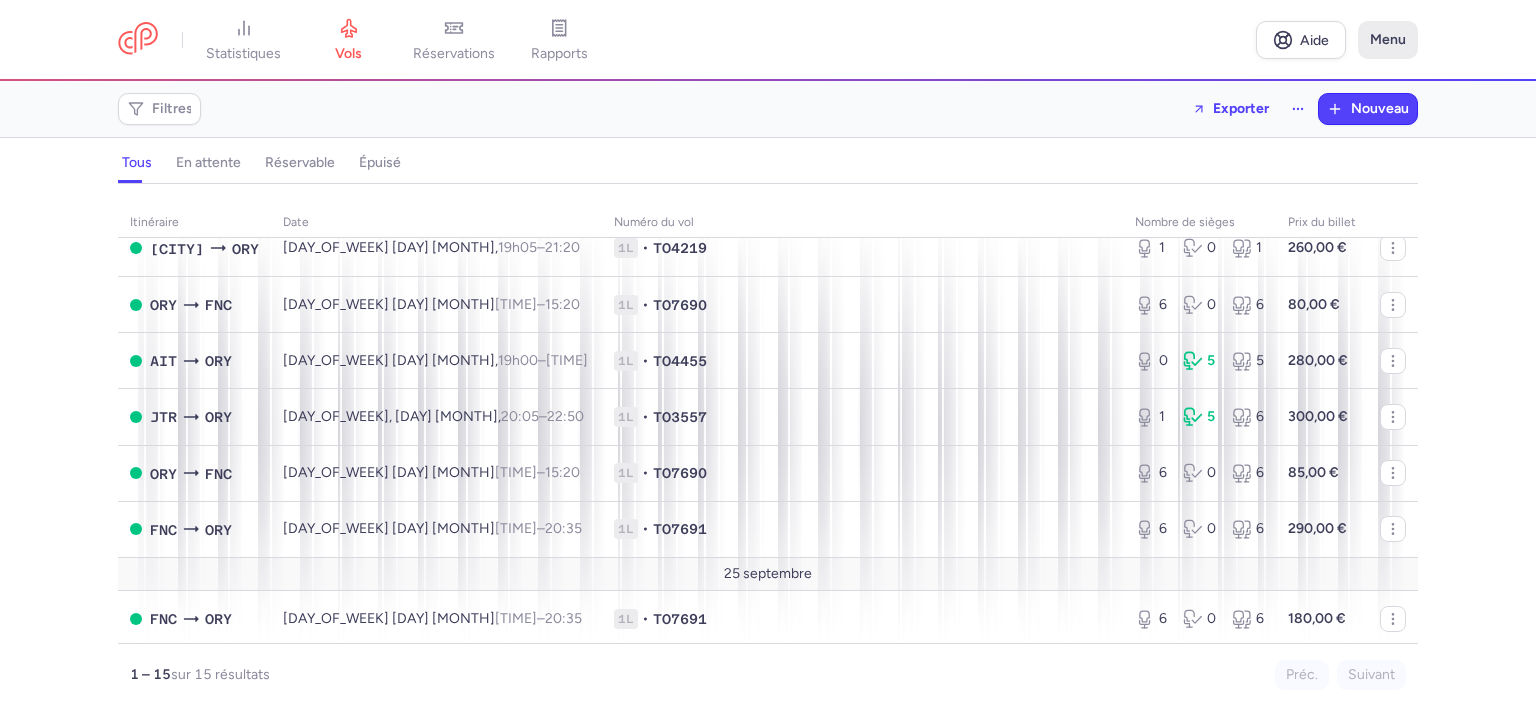 click on "Menu" at bounding box center [1388, 39] 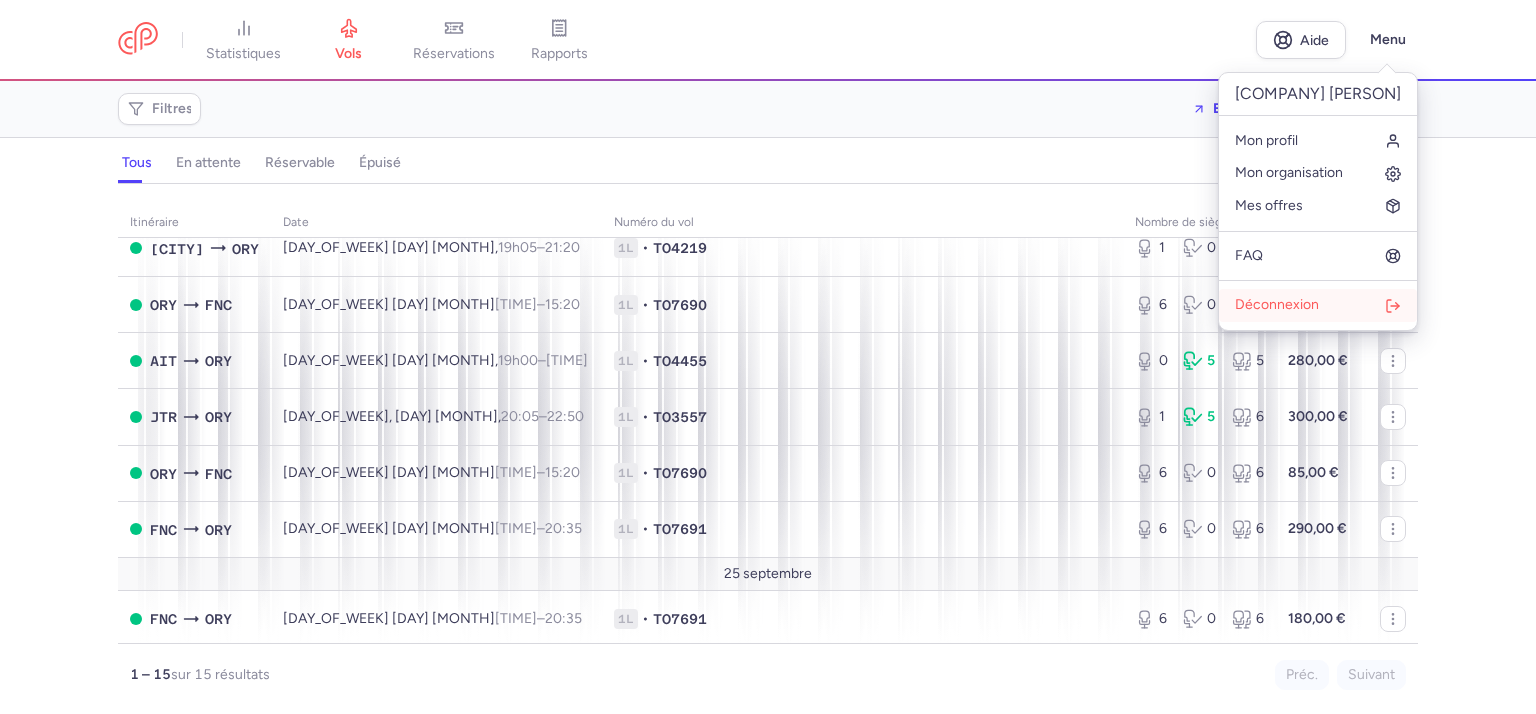 click on "Déconnexion" at bounding box center [1277, 304] 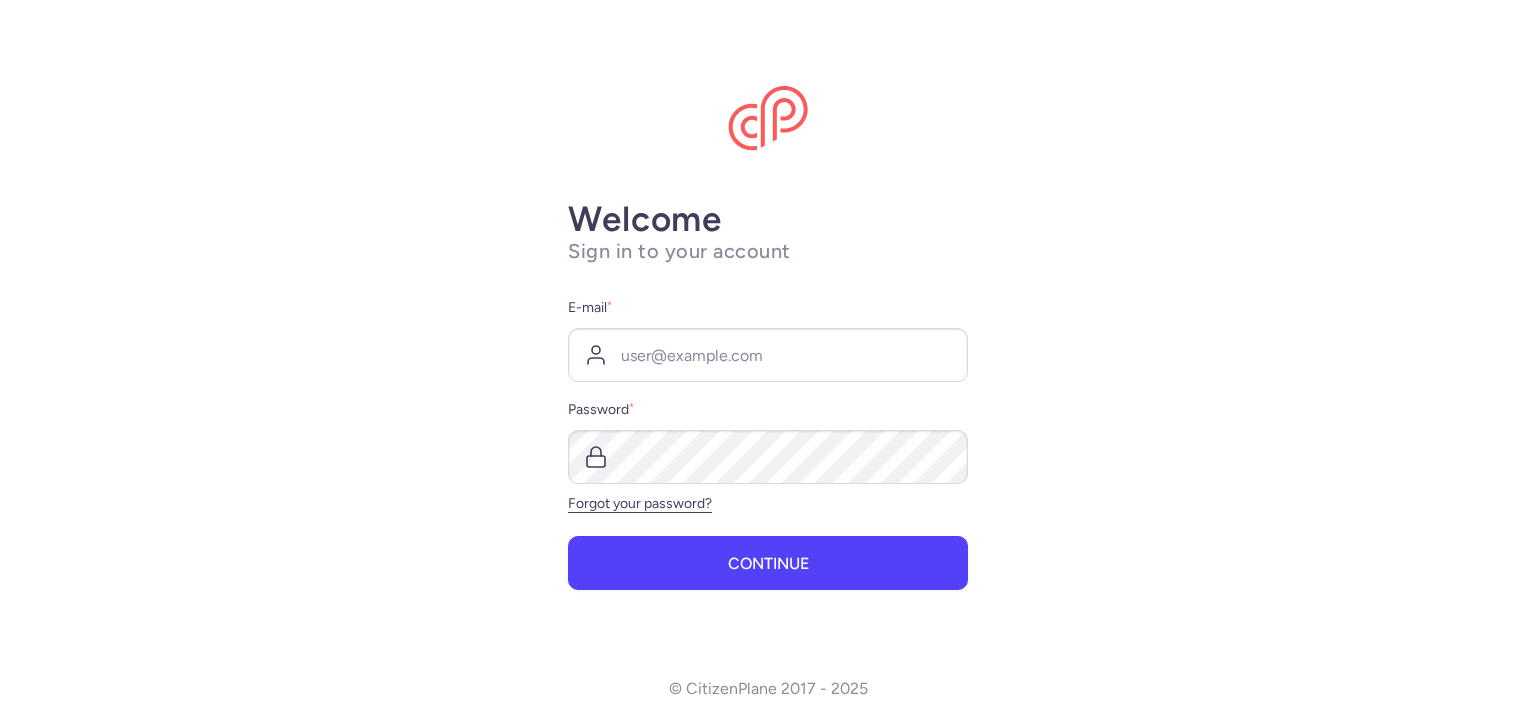scroll, scrollTop: 0, scrollLeft: 0, axis: both 